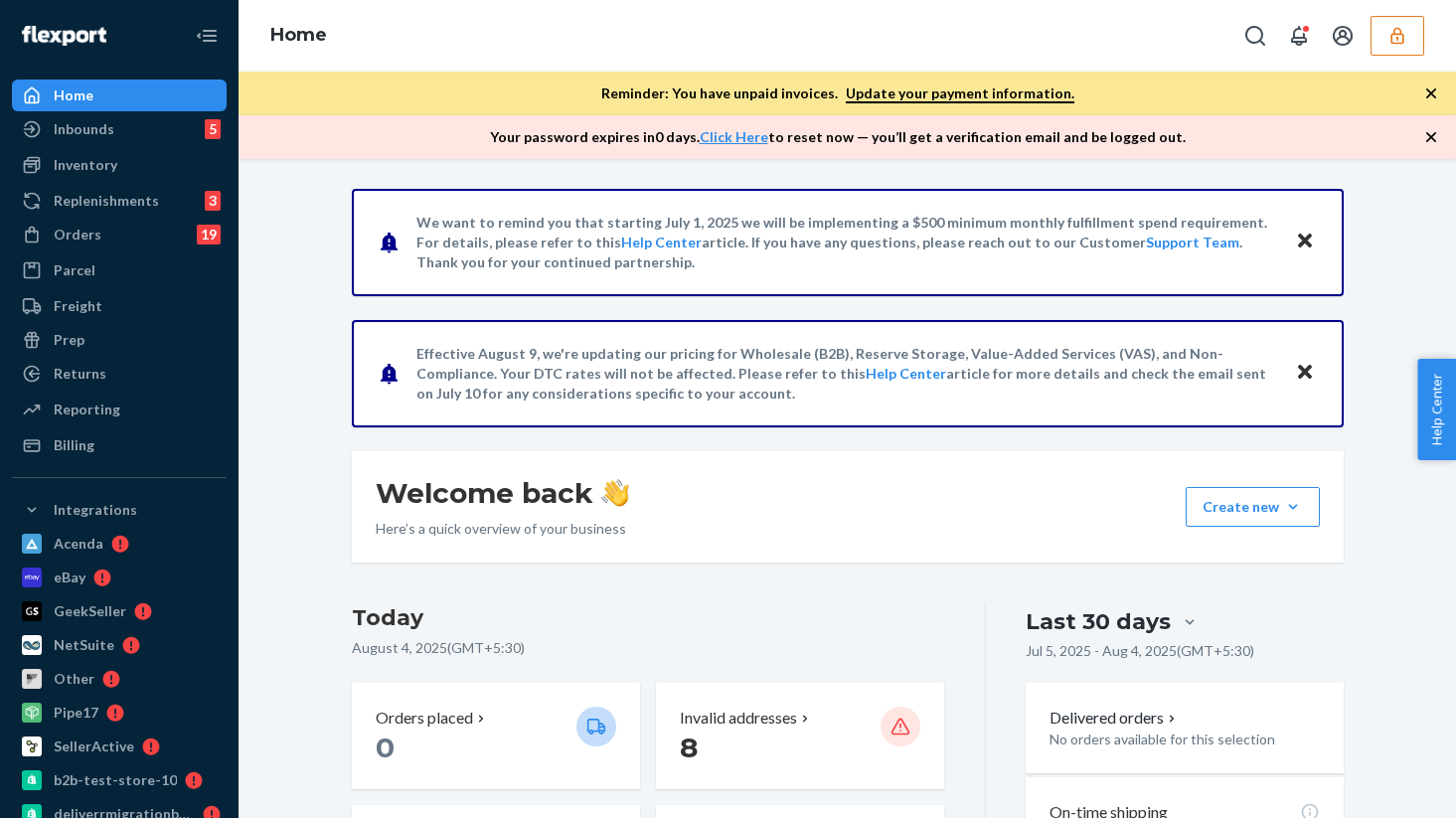 scroll, scrollTop: 0, scrollLeft: 0, axis: both 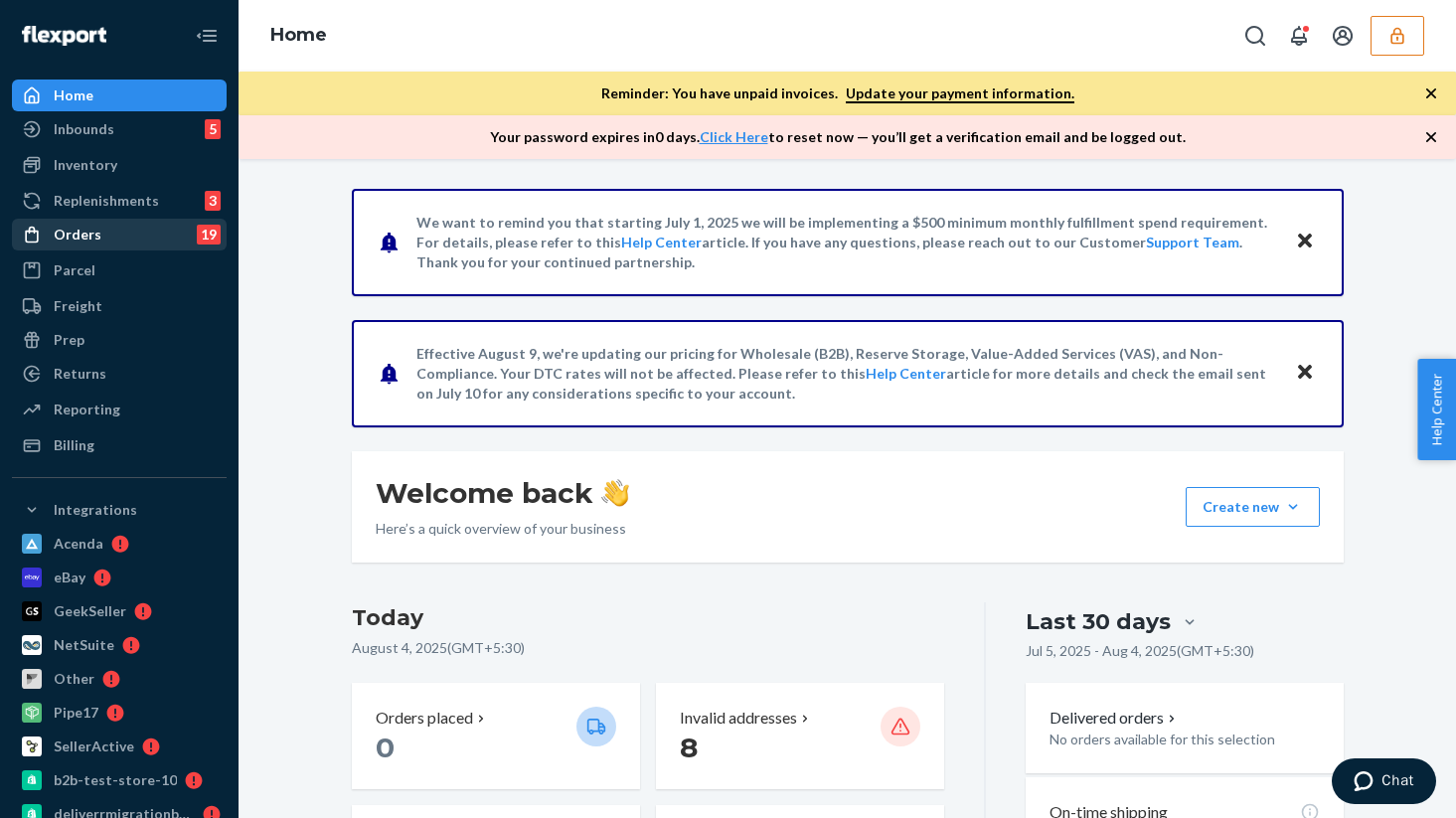 click on "Orders" at bounding box center (78, 235) 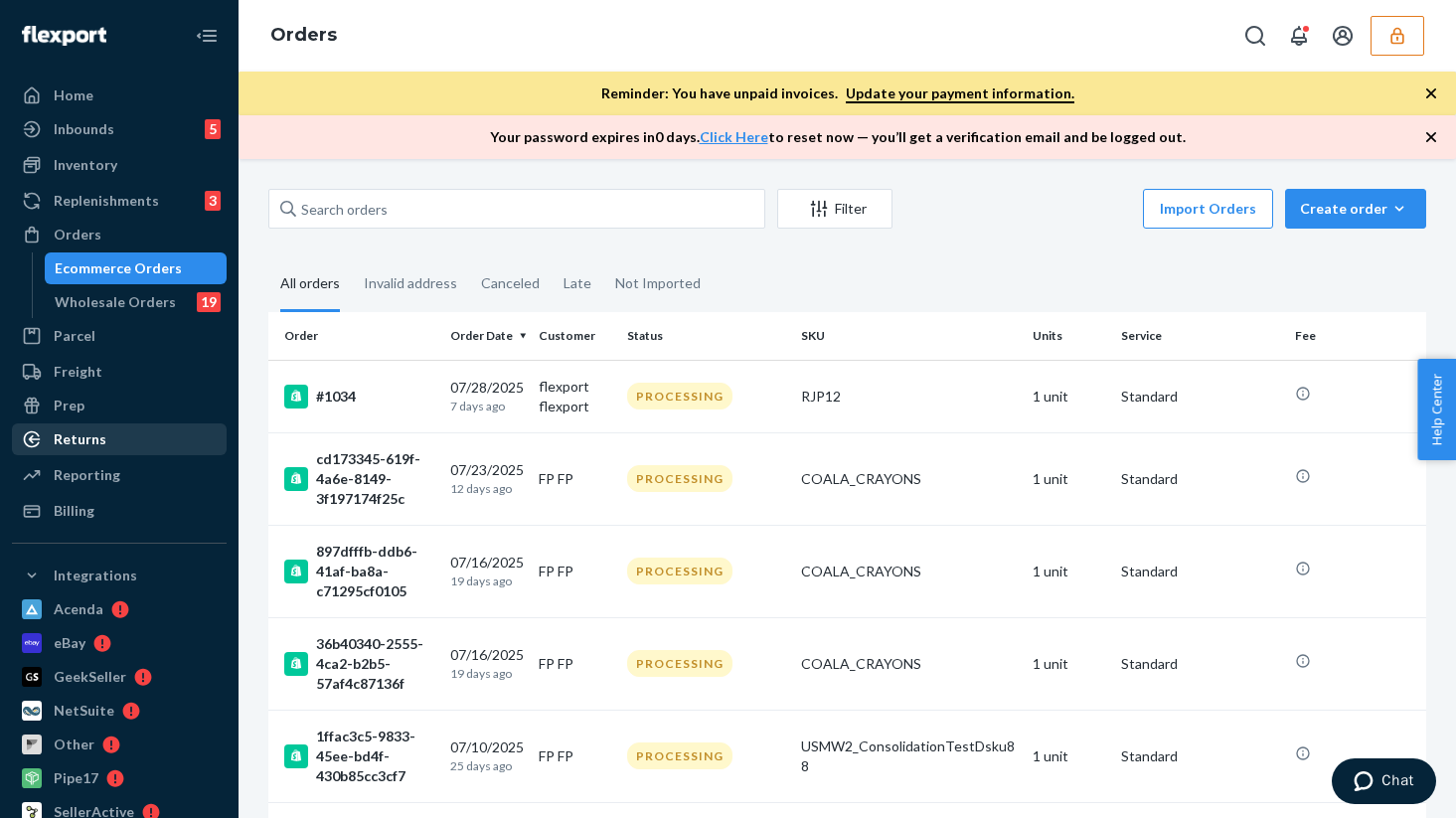 click on "Returns" at bounding box center (80, 439) 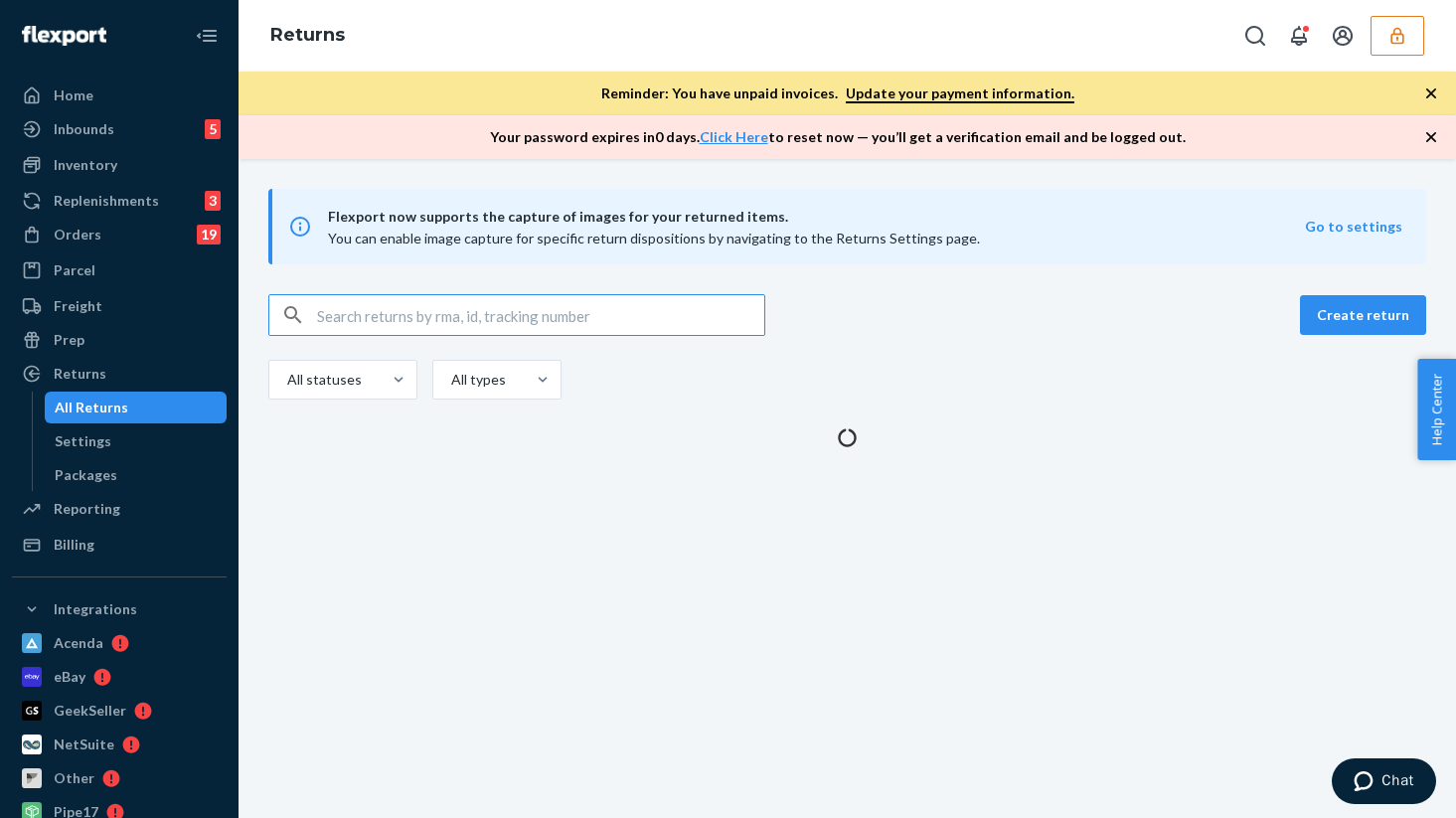 click on "Orders 19 Ecommerce Orders Wholesale Orders 19" at bounding box center [119, 236] 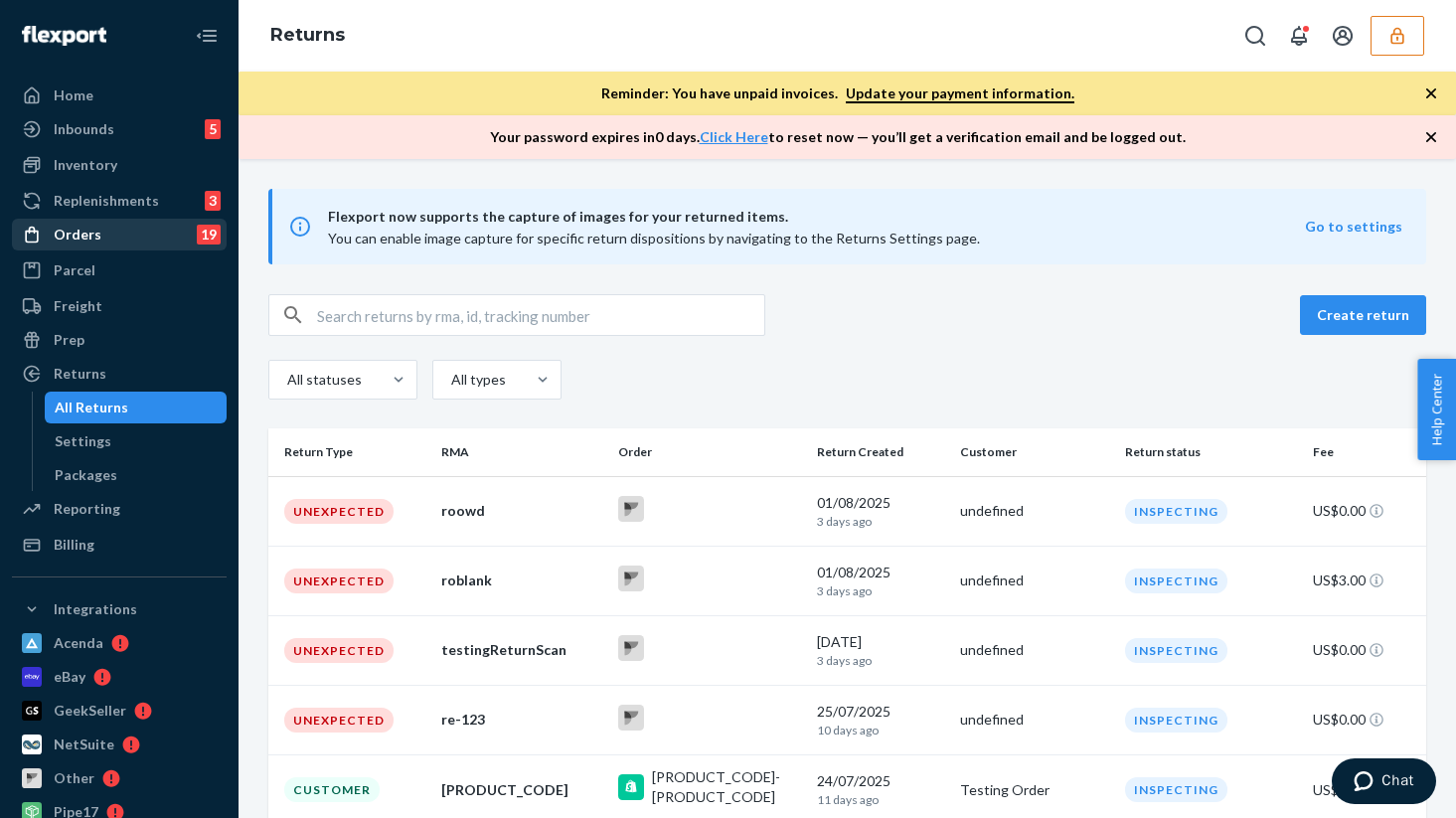 click on "Orders 19" at bounding box center (119, 235) 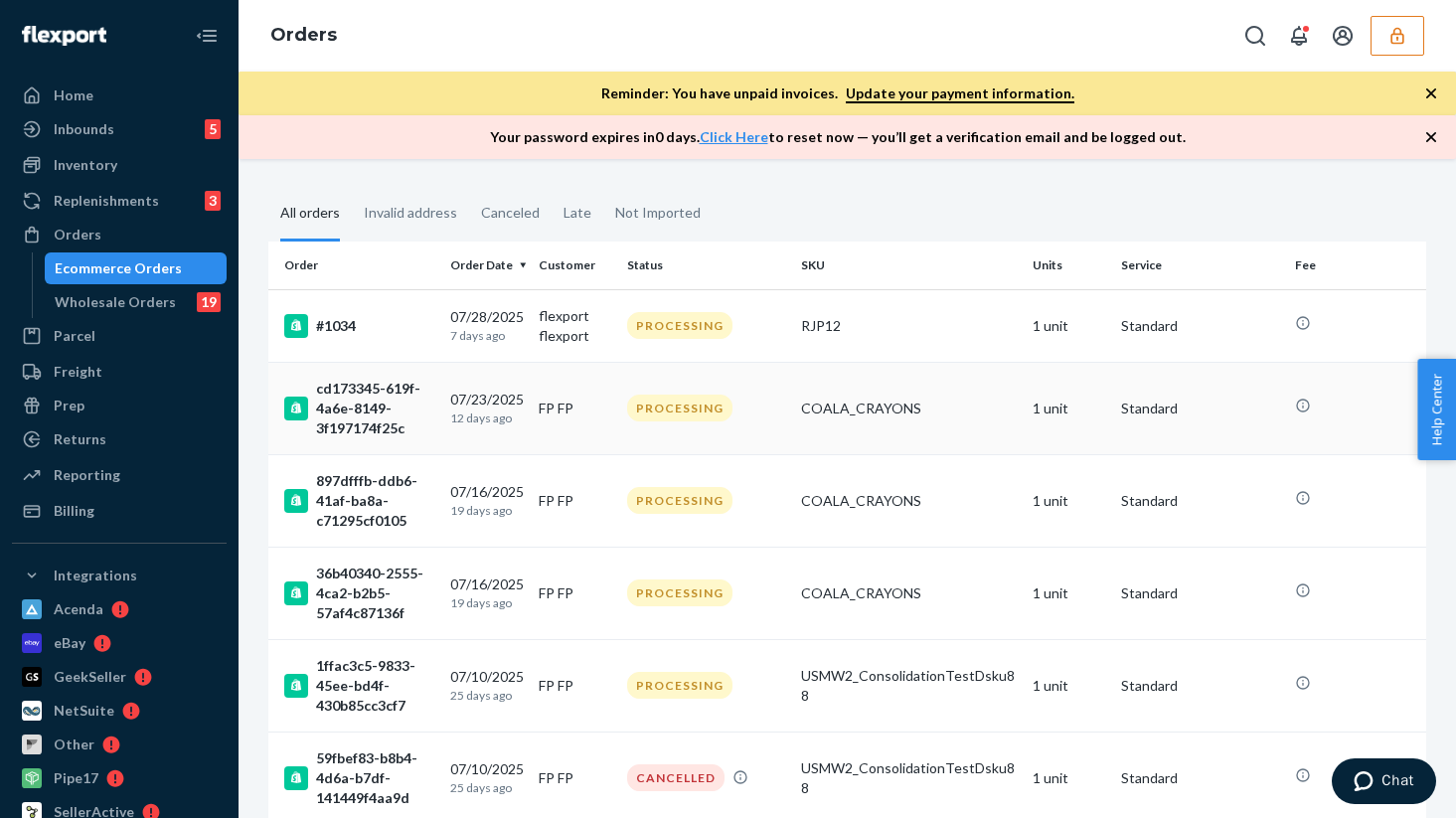 scroll, scrollTop: 0, scrollLeft: 0, axis: both 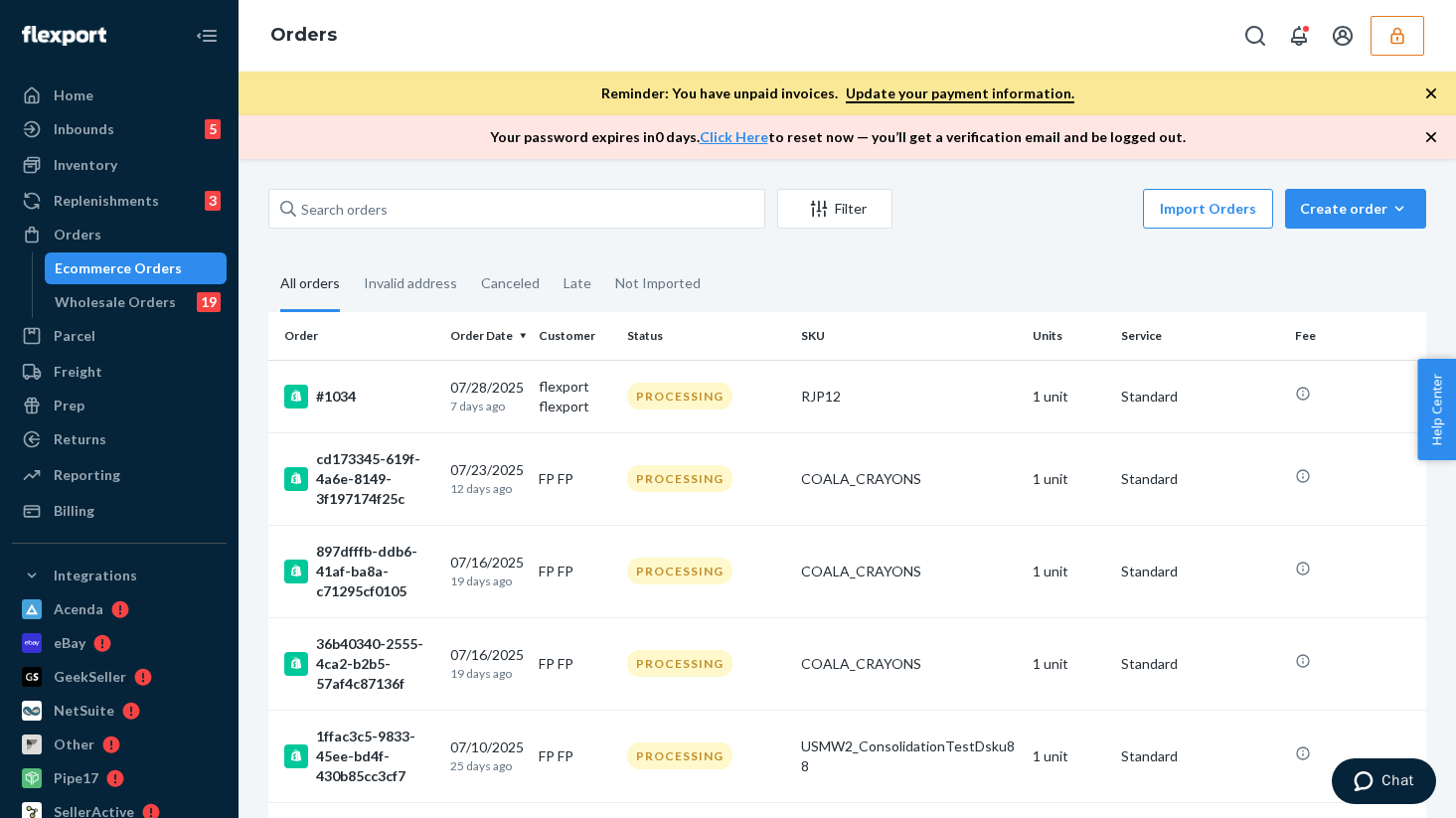 click 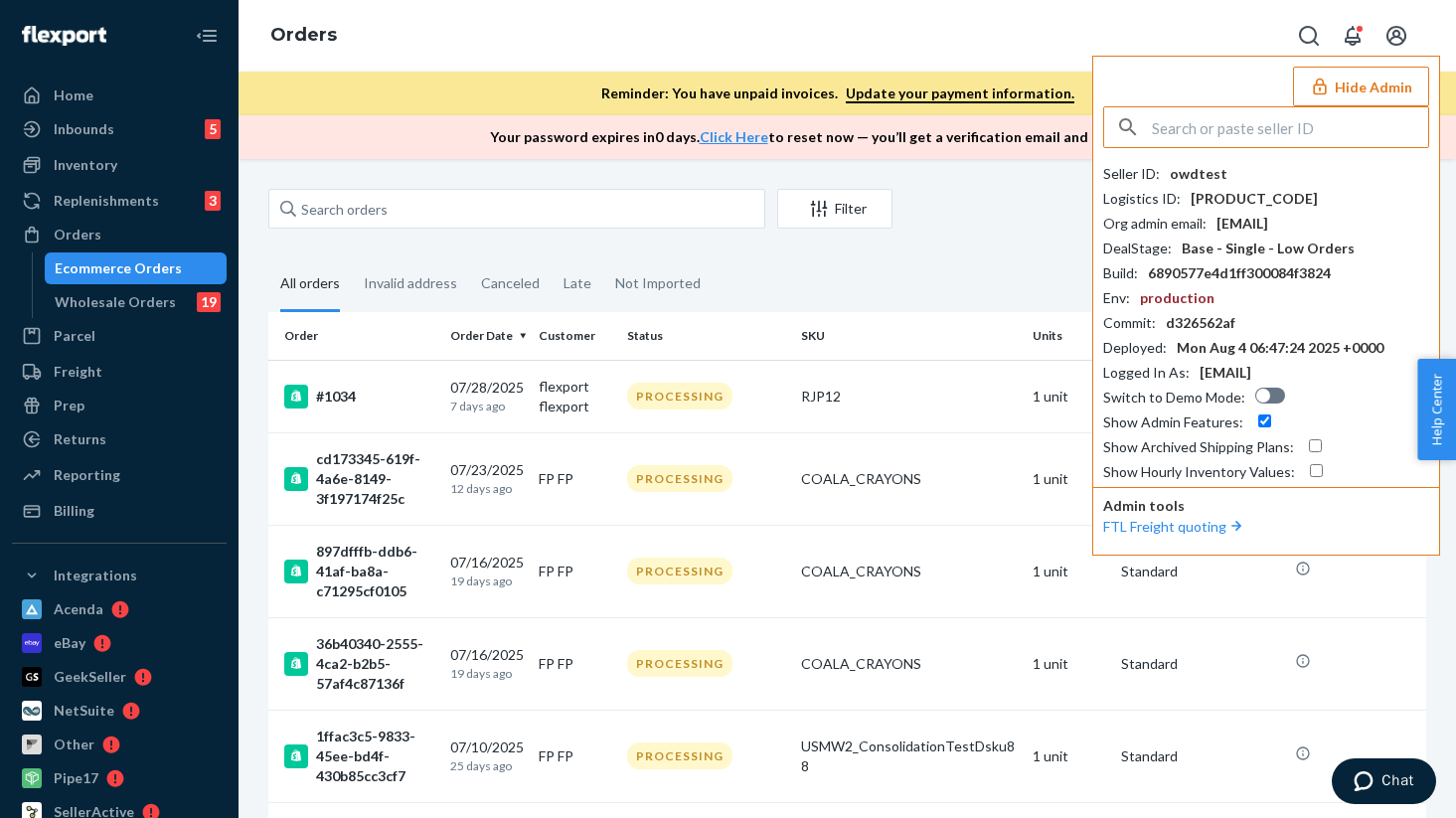 click at bounding box center (1290, 127) 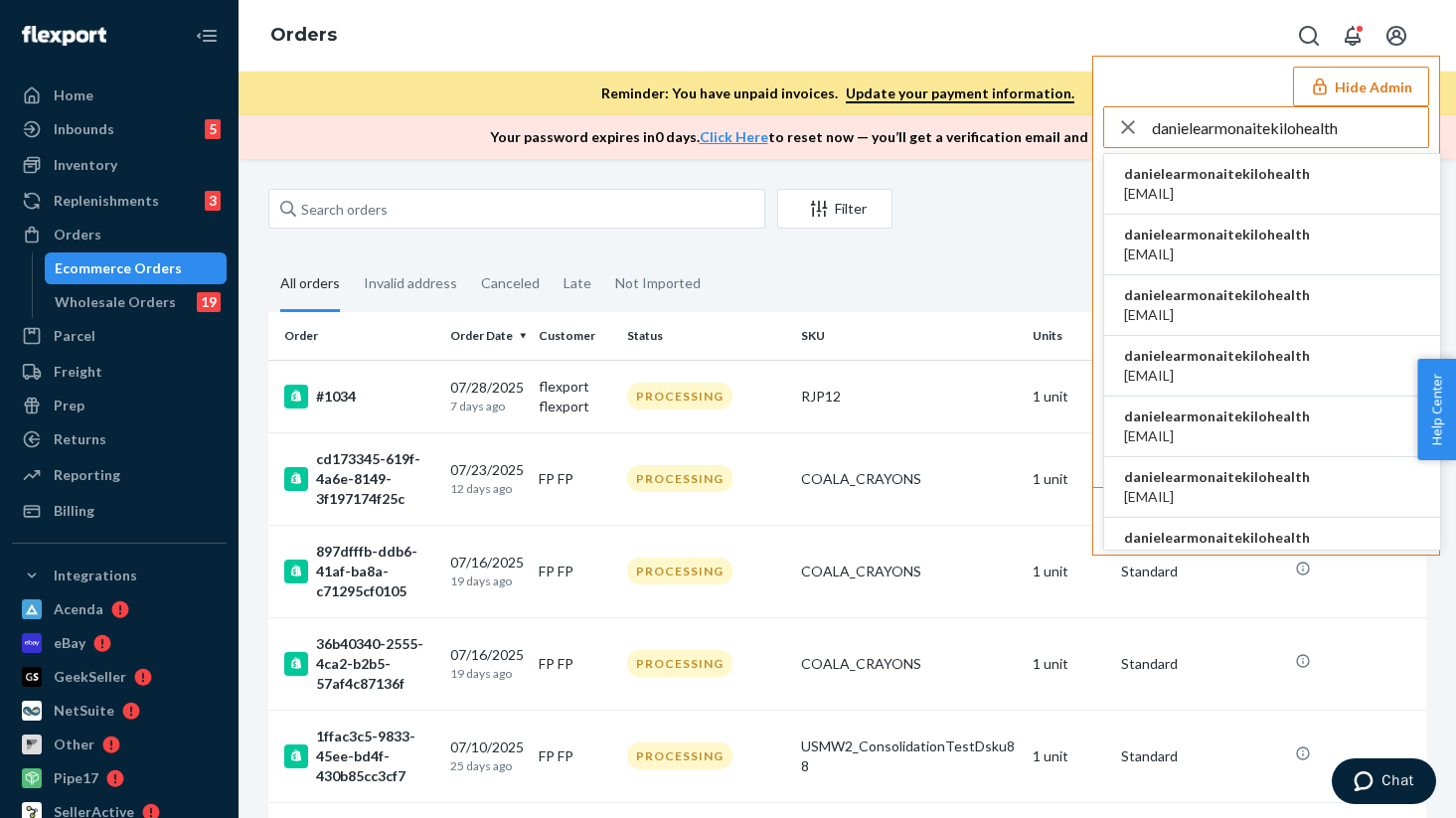 type on "danielearmonaitekilohealth" 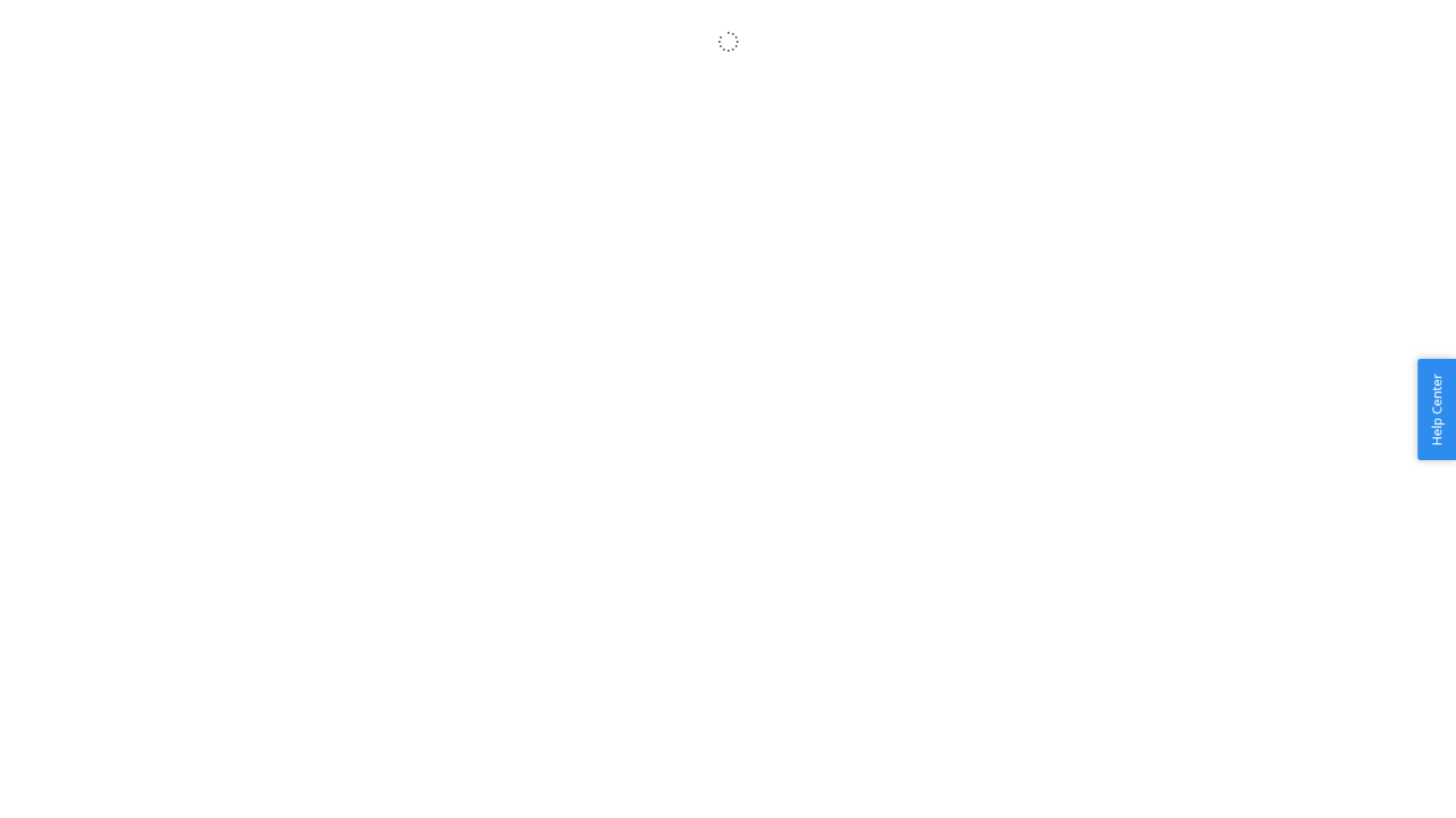scroll, scrollTop: 0, scrollLeft: 0, axis: both 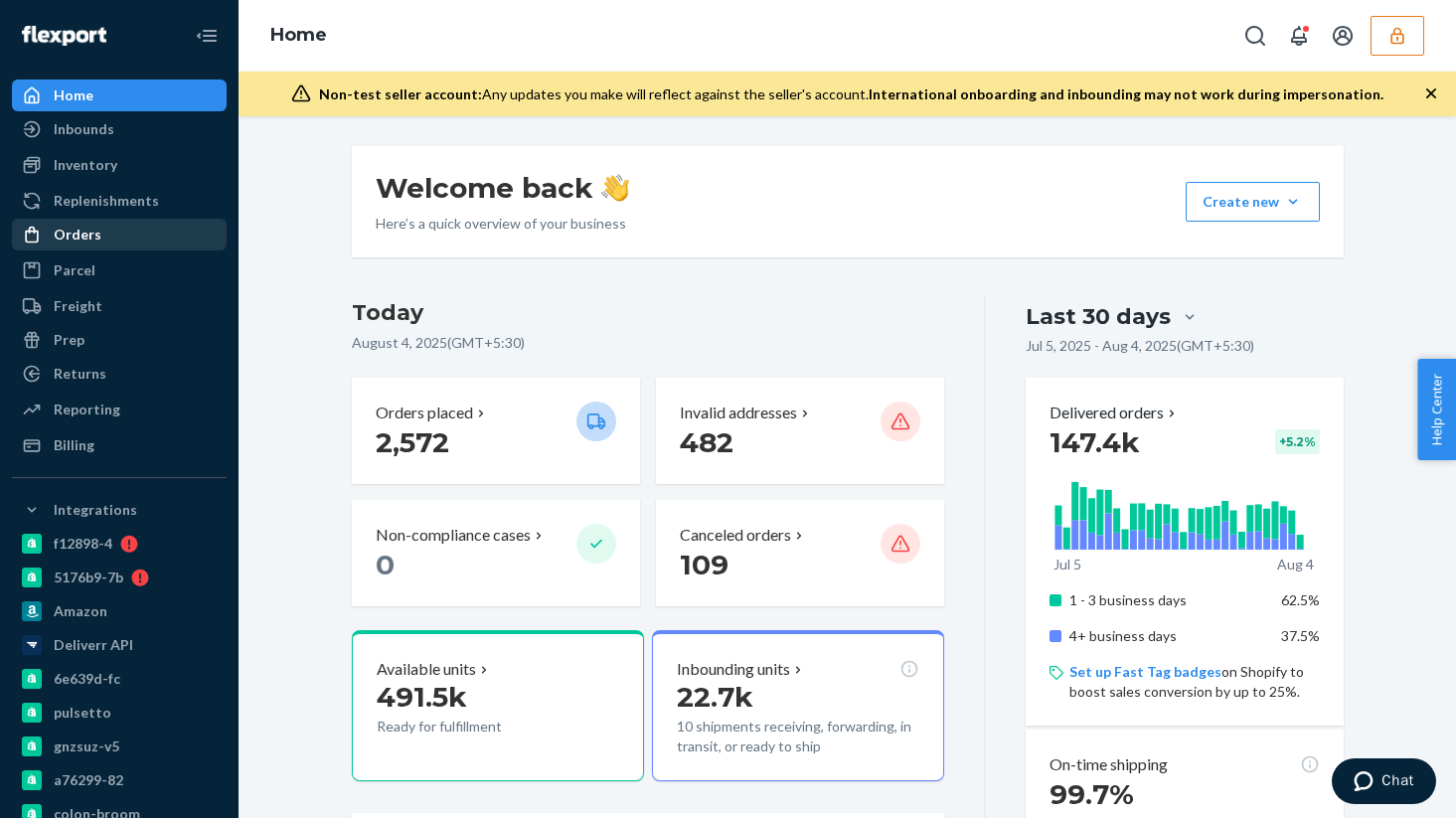 click on "Orders" at bounding box center (119, 235) 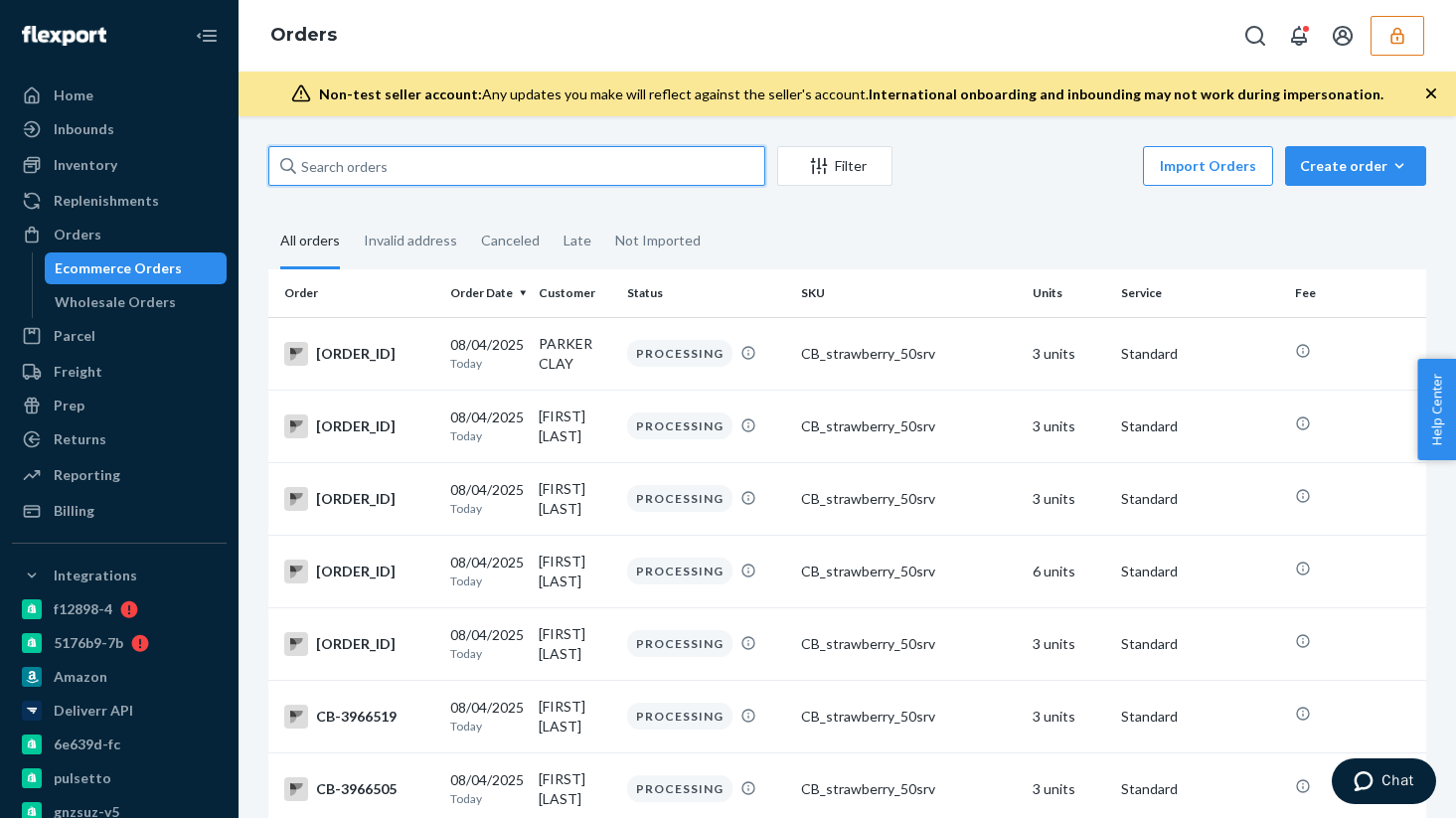 click at bounding box center (517, 166) 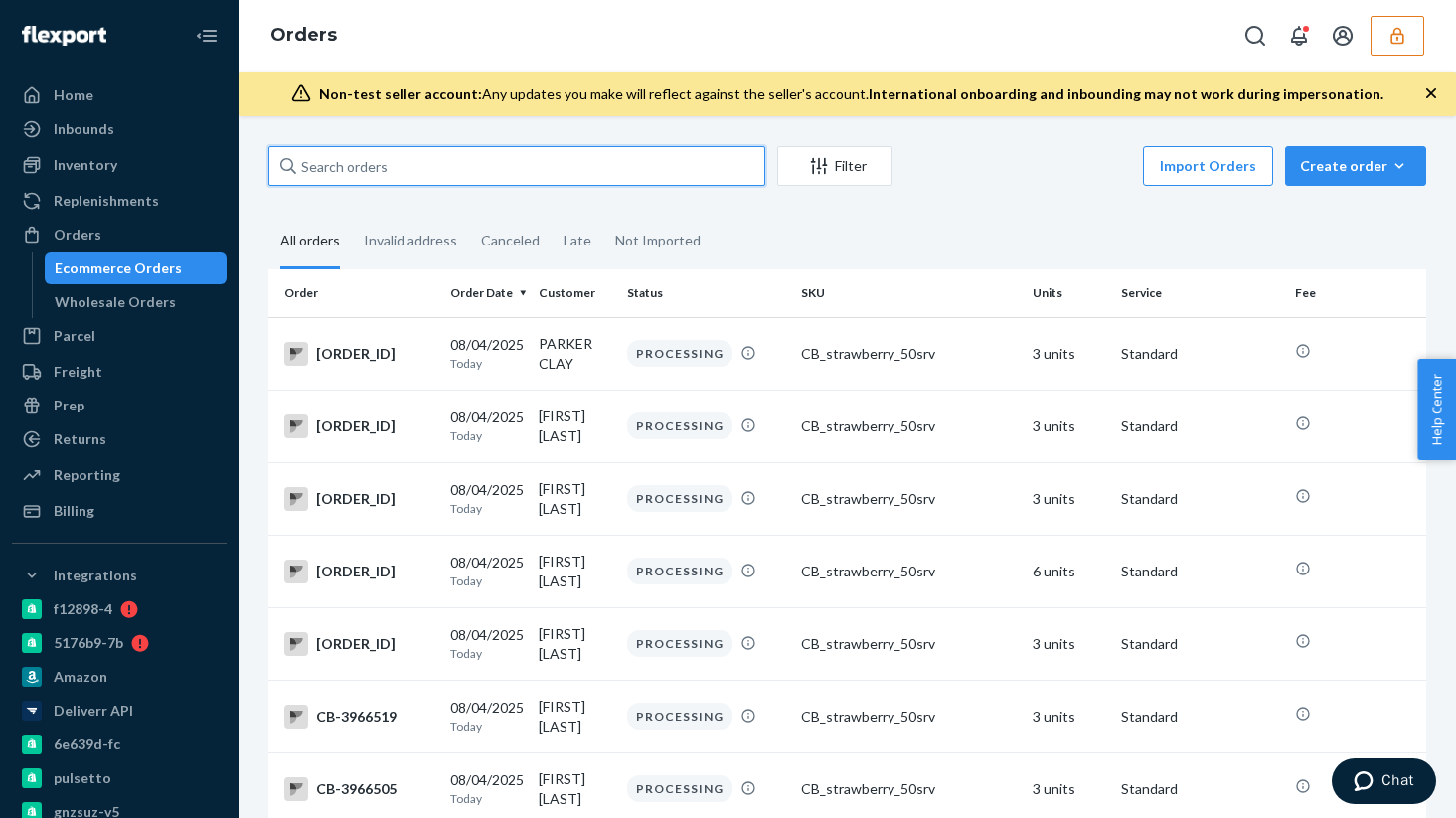 paste on "131942728" 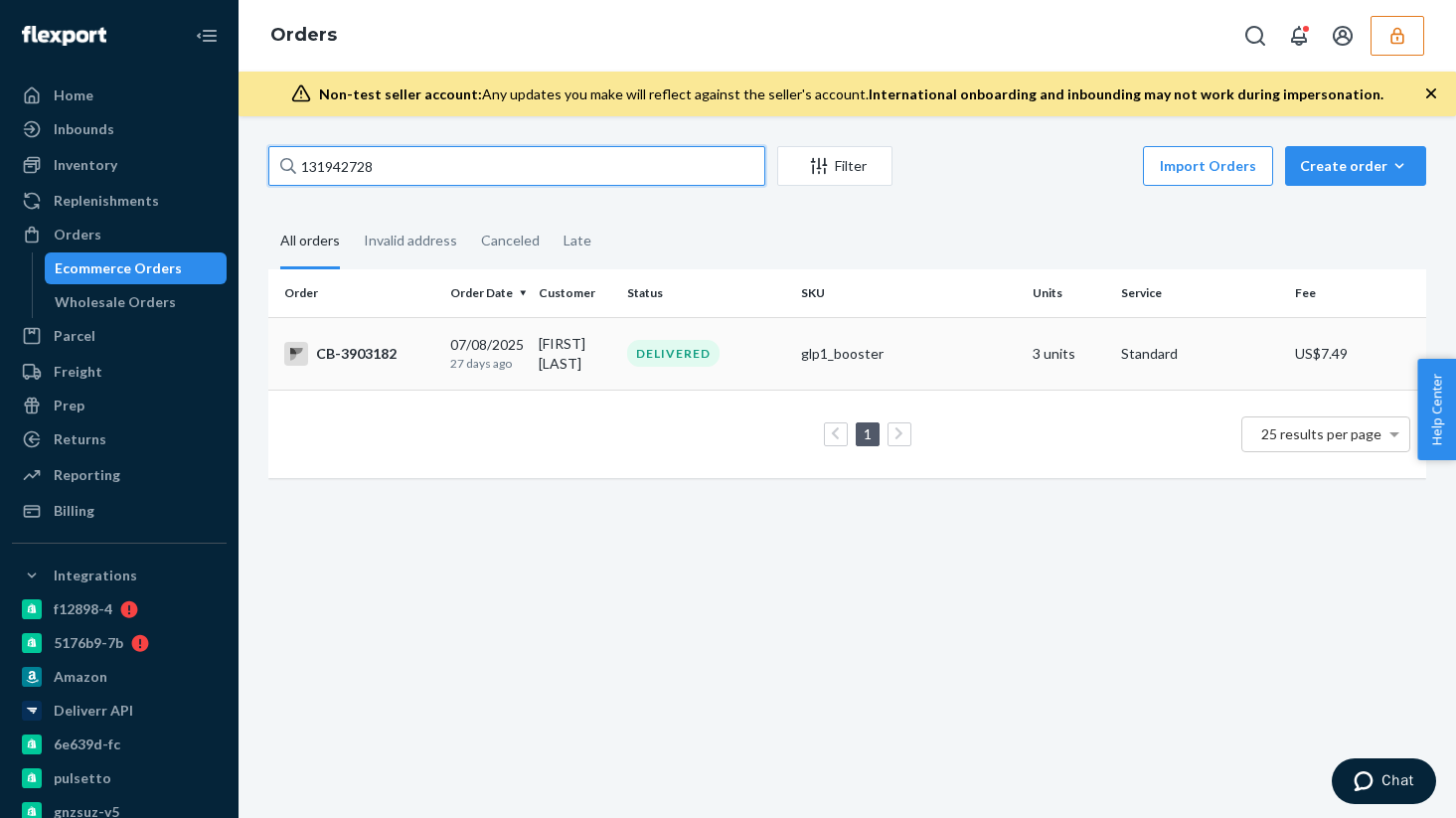 type on "131942728" 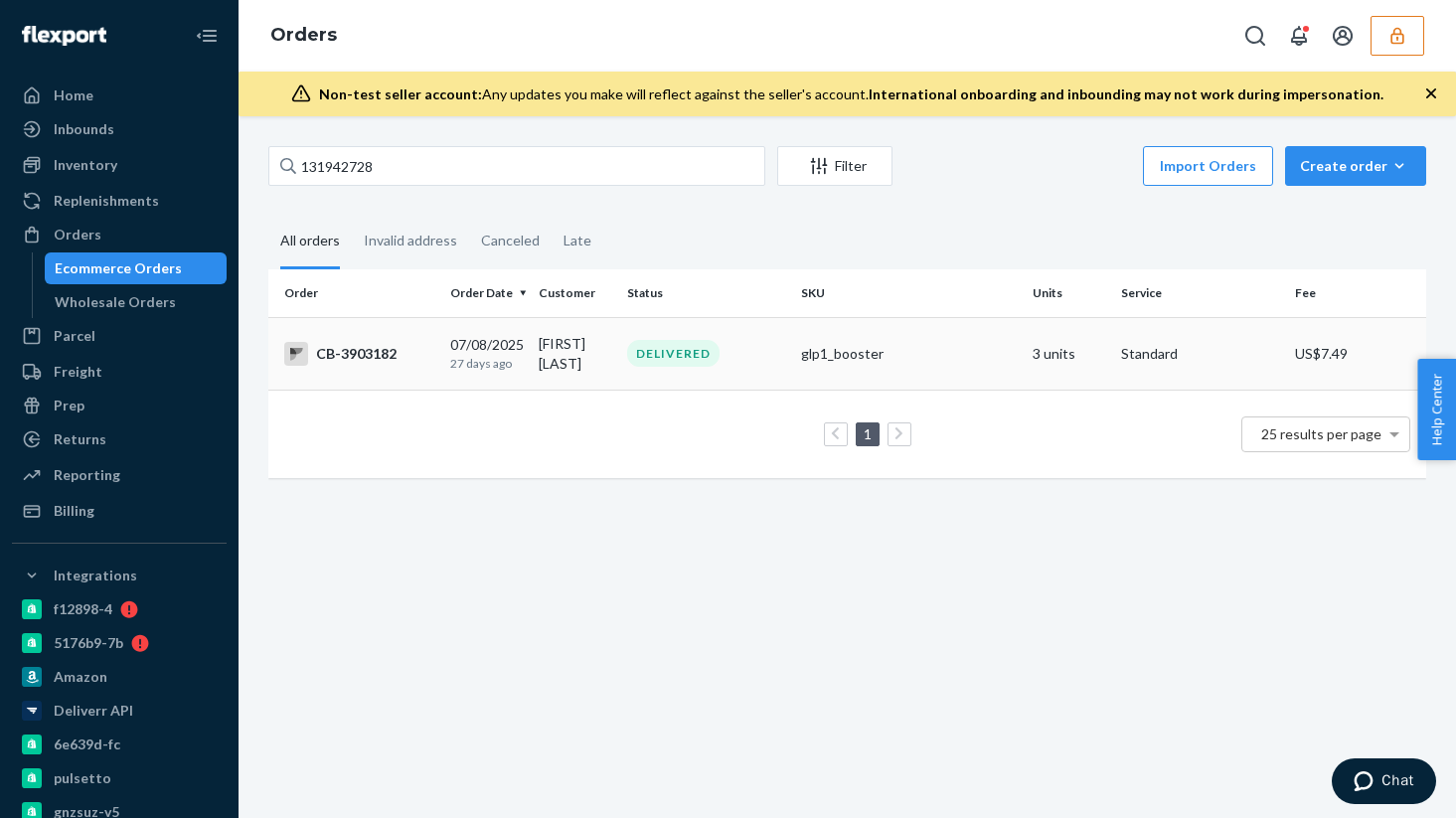 click on "Jessica Nardozzi" at bounding box center [574, 353] 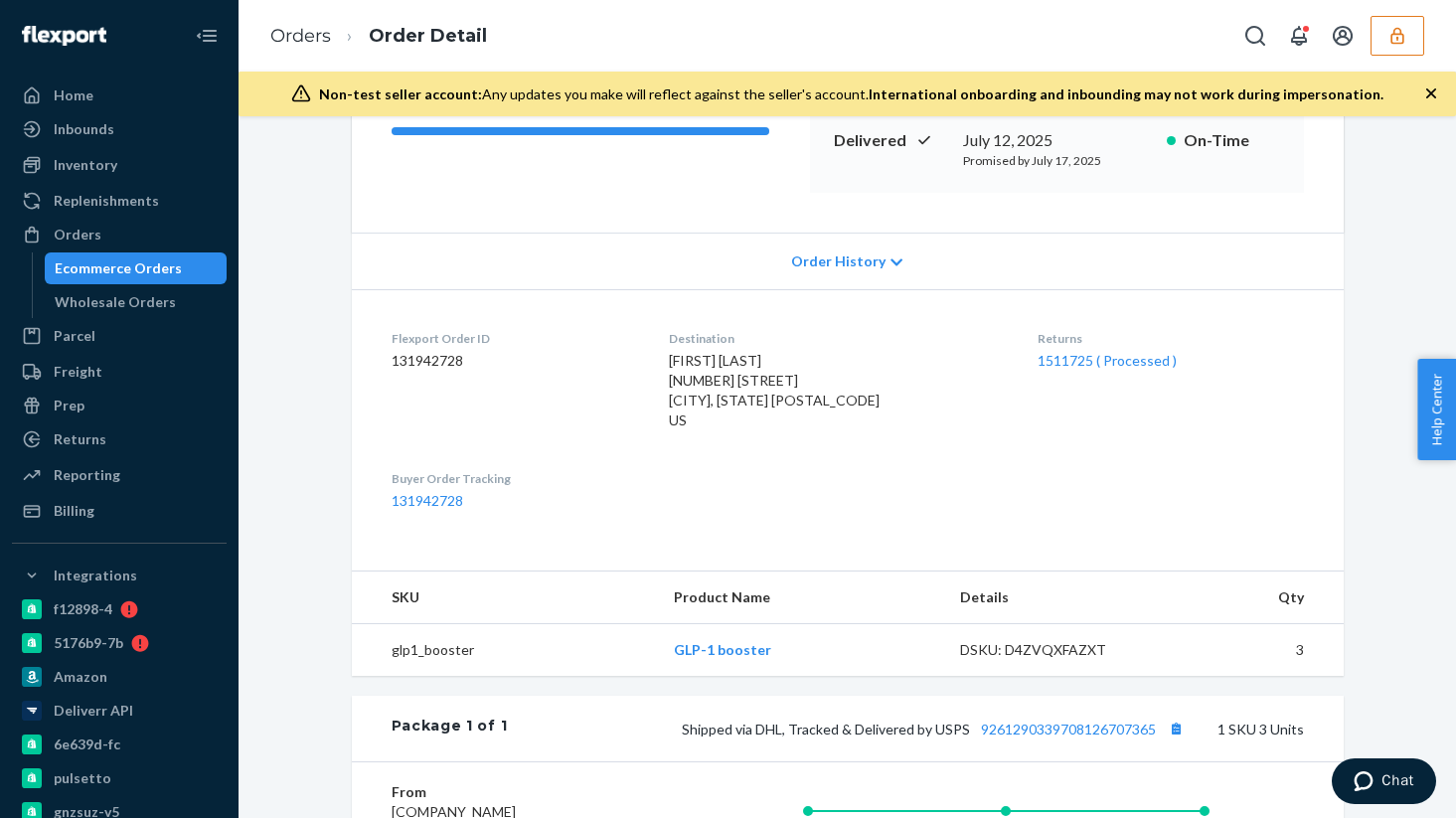 scroll, scrollTop: 651, scrollLeft: 0, axis: vertical 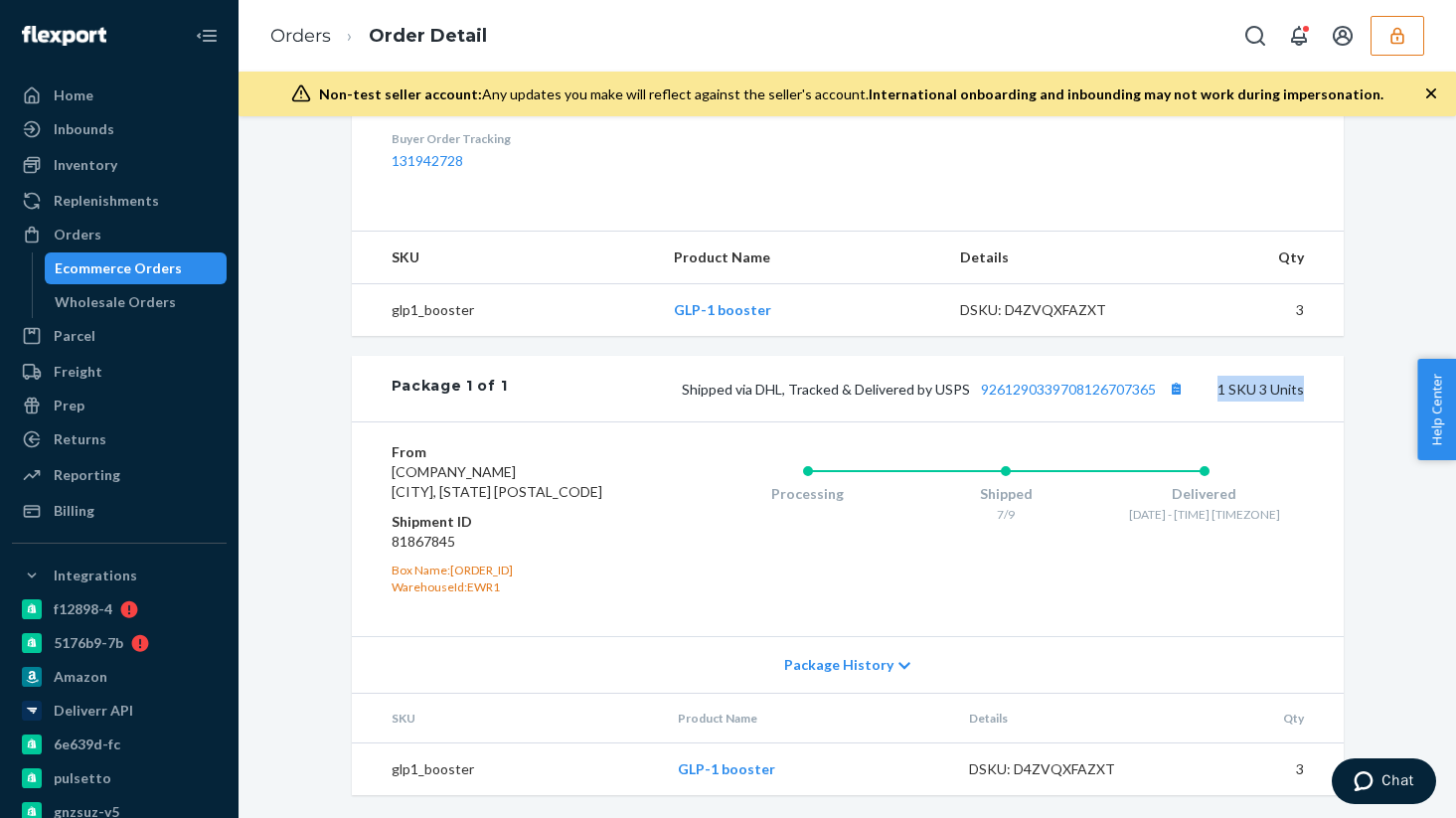 drag, startPoint x: 1213, startPoint y: 396, endPoint x: 1336, endPoint y: 398, distance: 123.01626 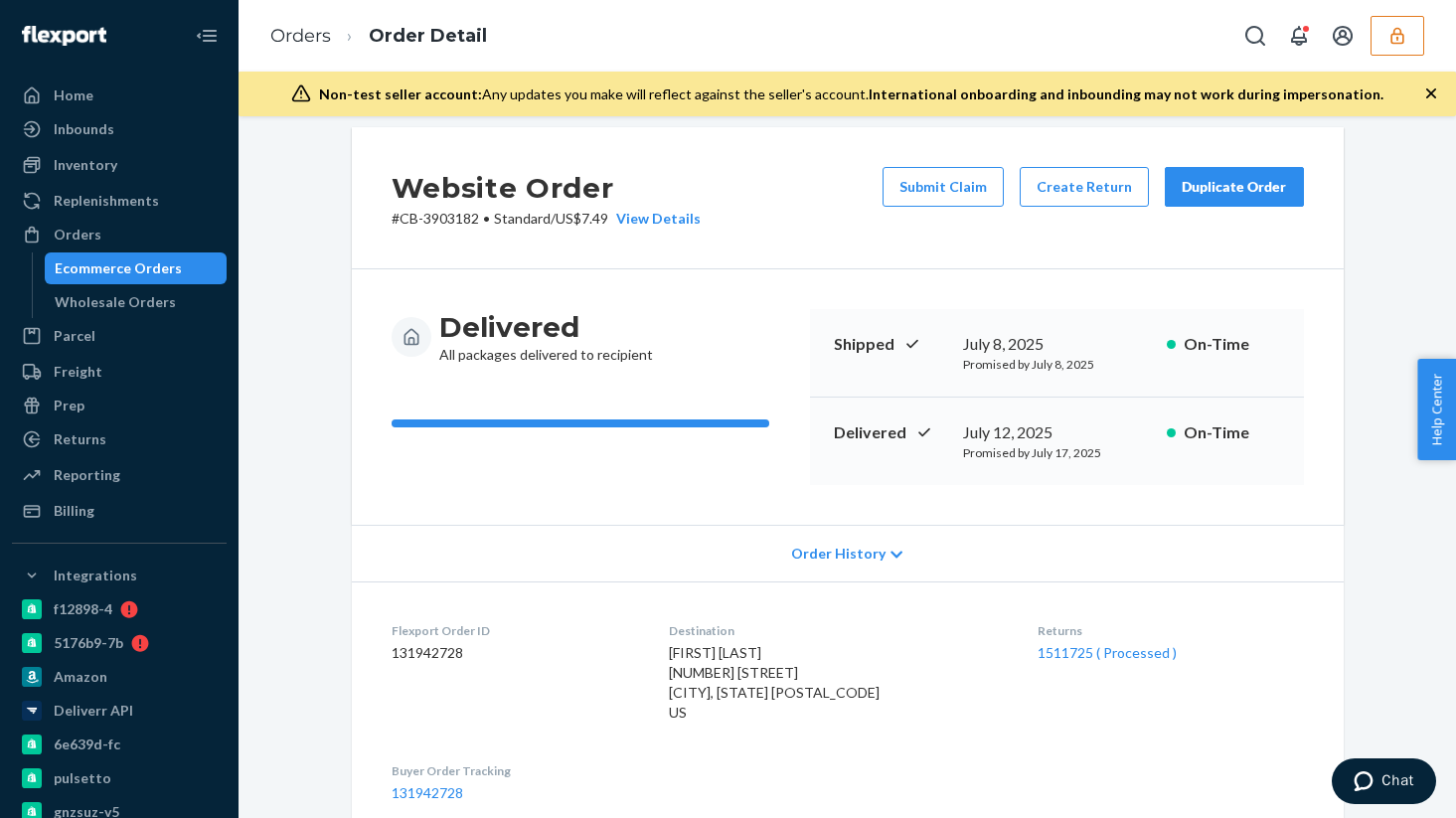 scroll, scrollTop: 0, scrollLeft: 0, axis: both 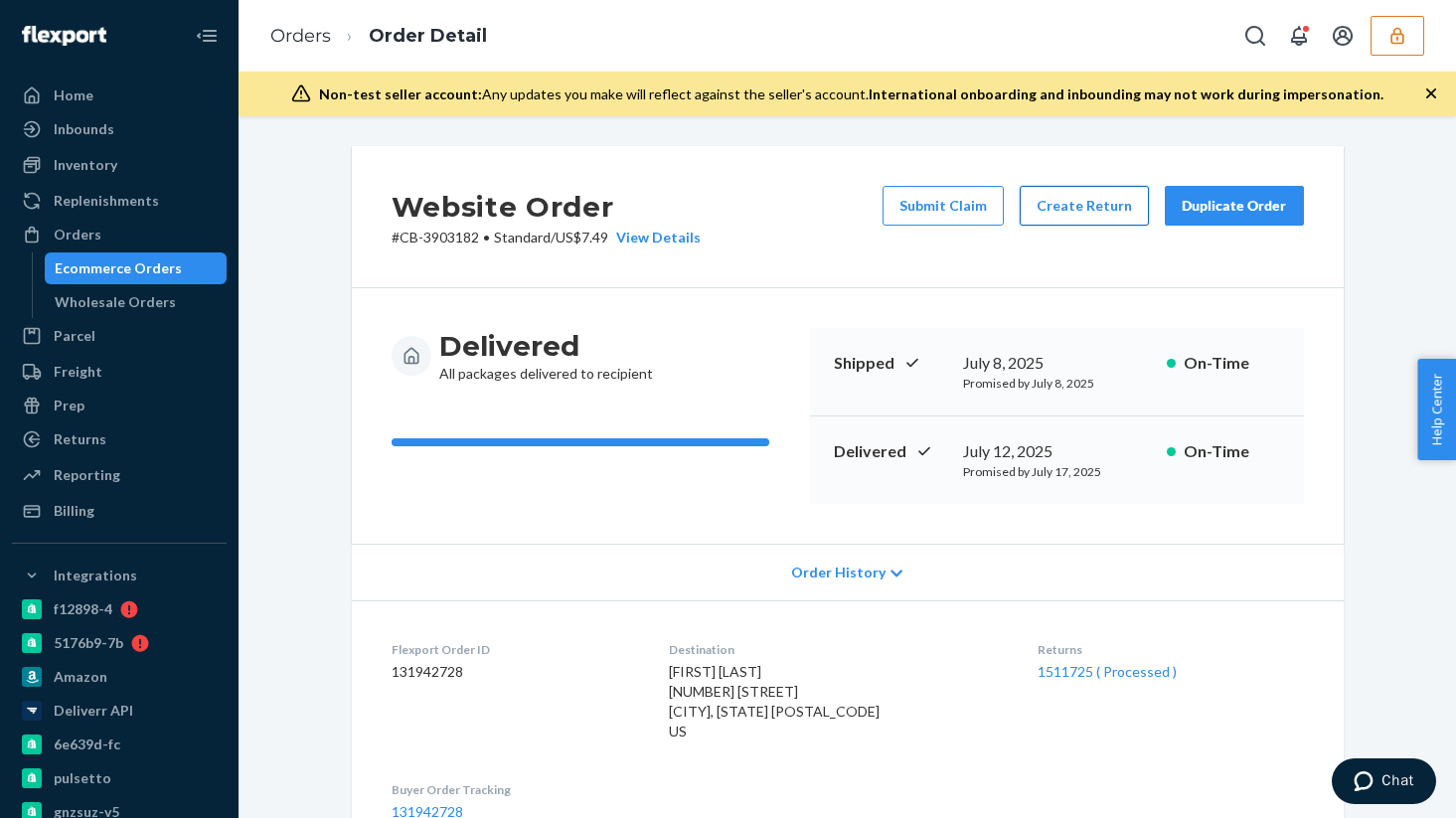 click on "Create Return" at bounding box center (1084, 206) 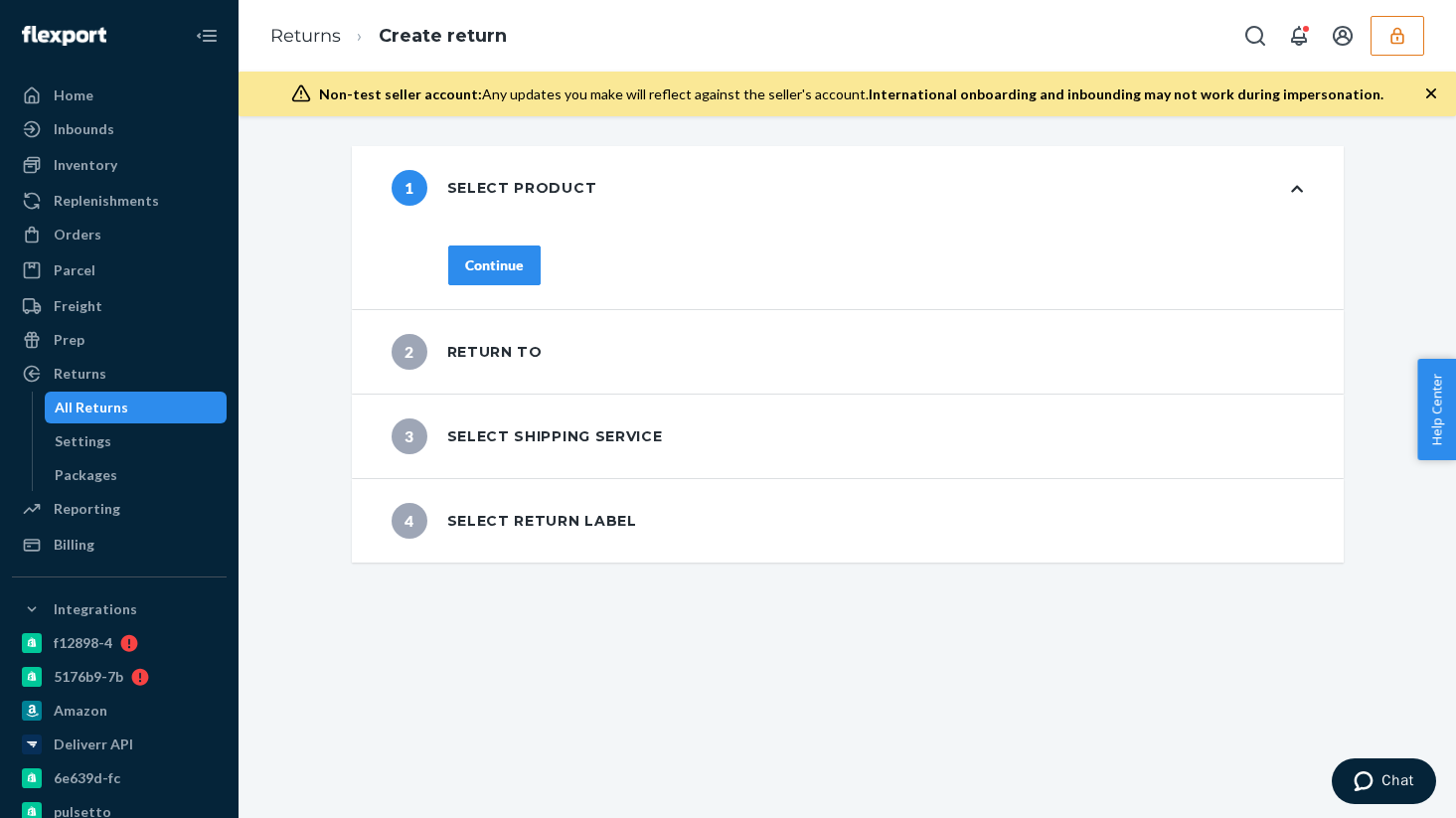 click on "Continue" at bounding box center [494, 265] 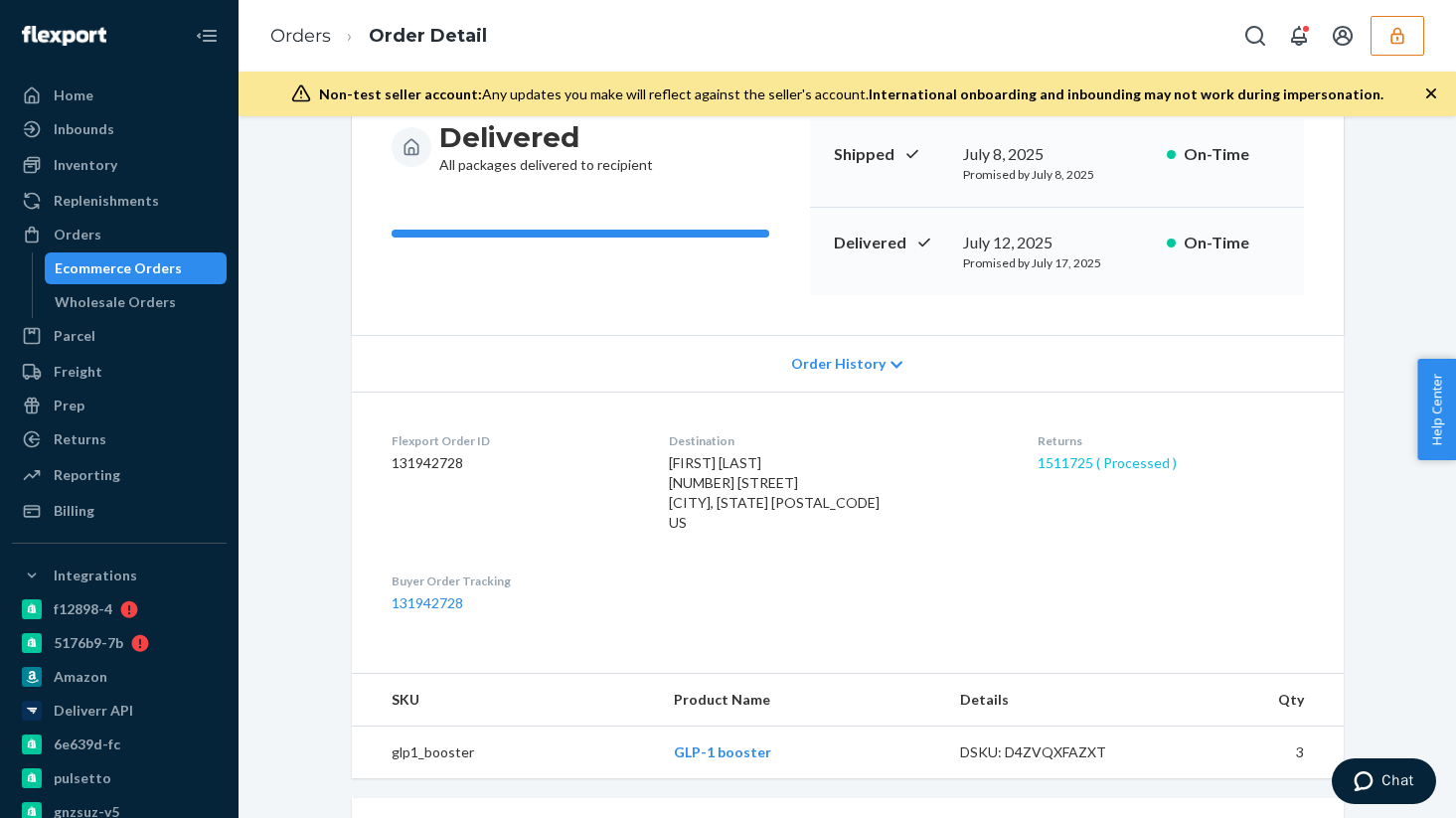 scroll, scrollTop: 211, scrollLeft: 0, axis: vertical 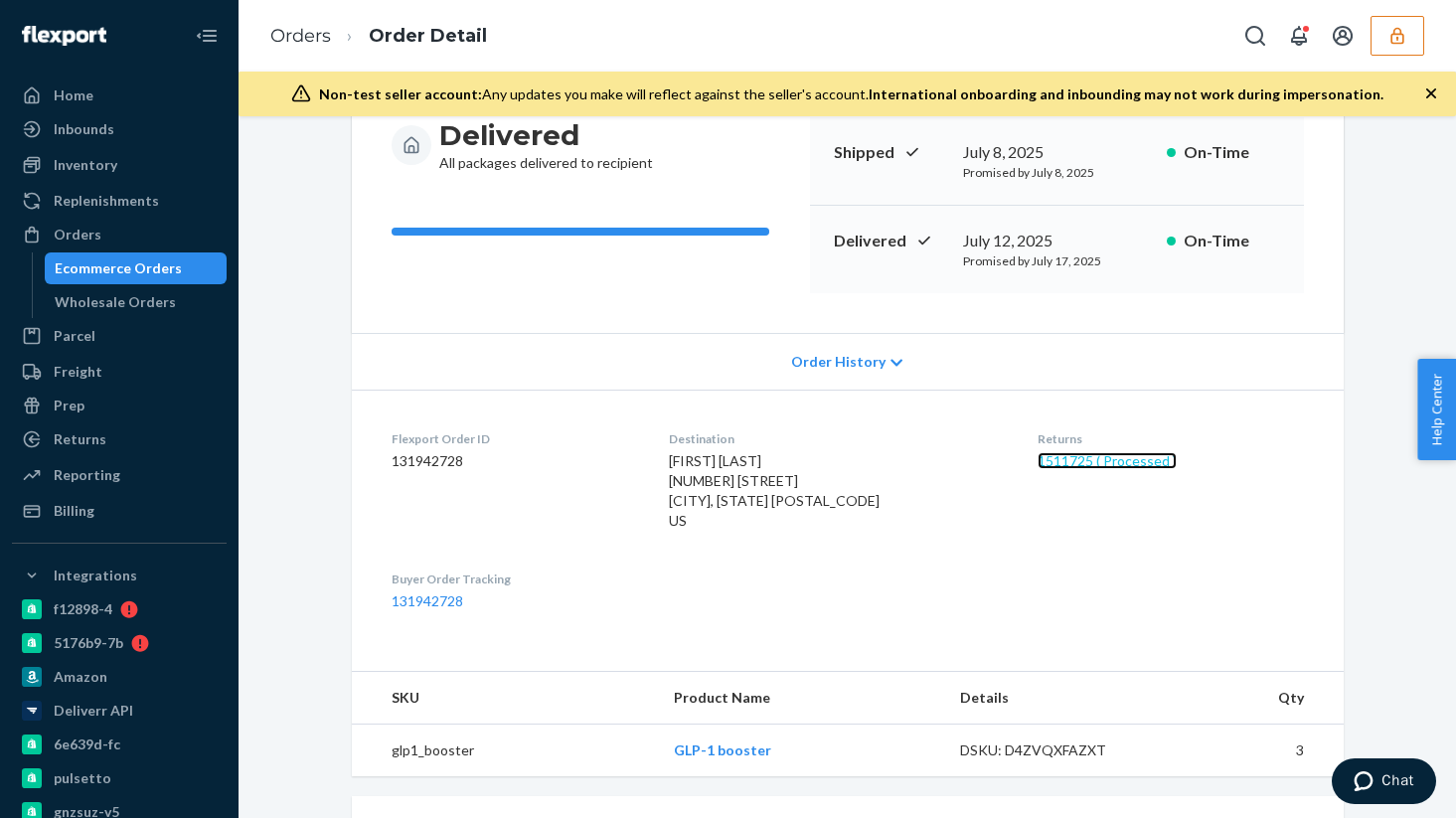 click on "1511725 ( Processed )" at bounding box center (1107, 460) 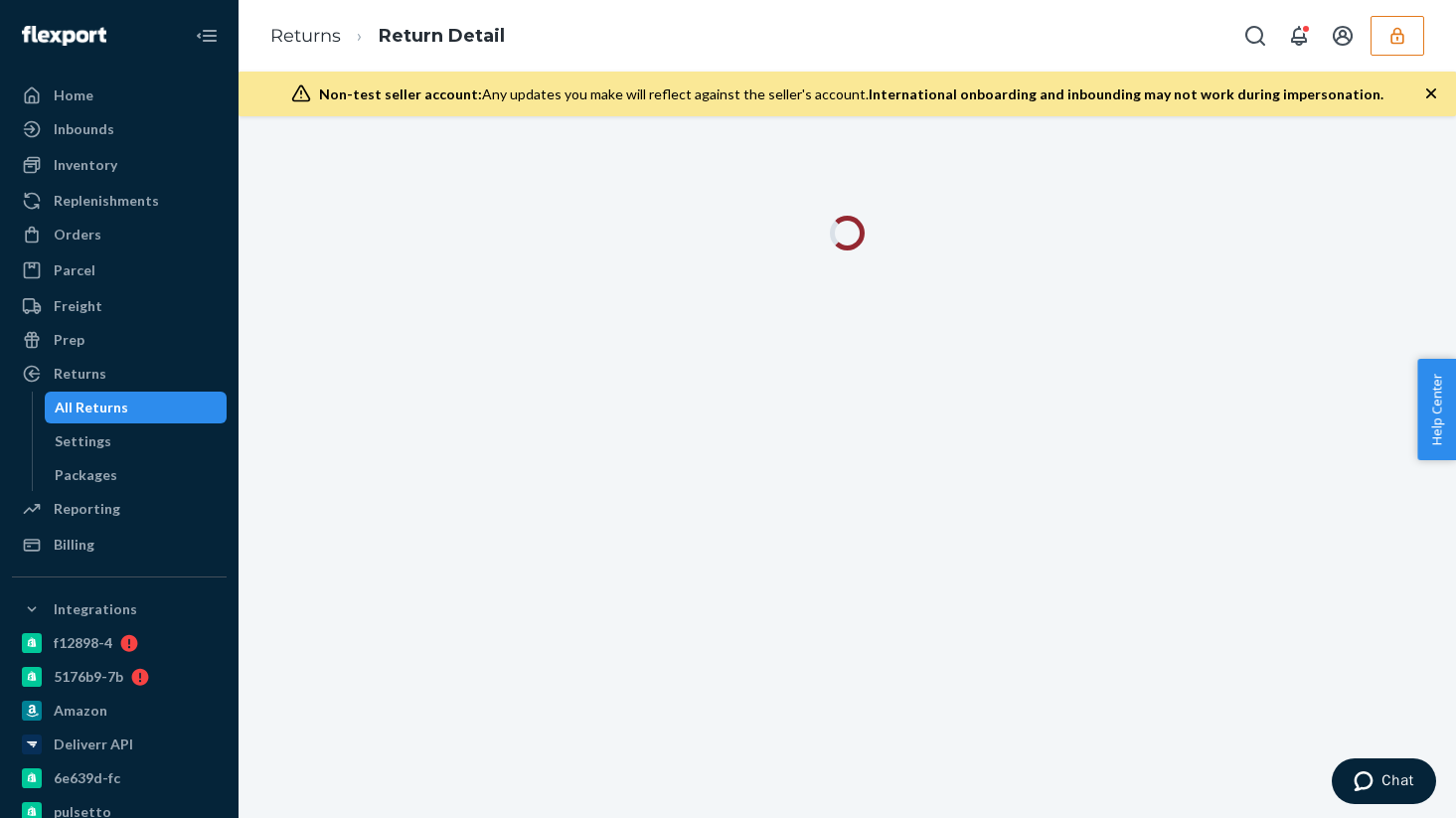 scroll, scrollTop: 0, scrollLeft: 0, axis: both 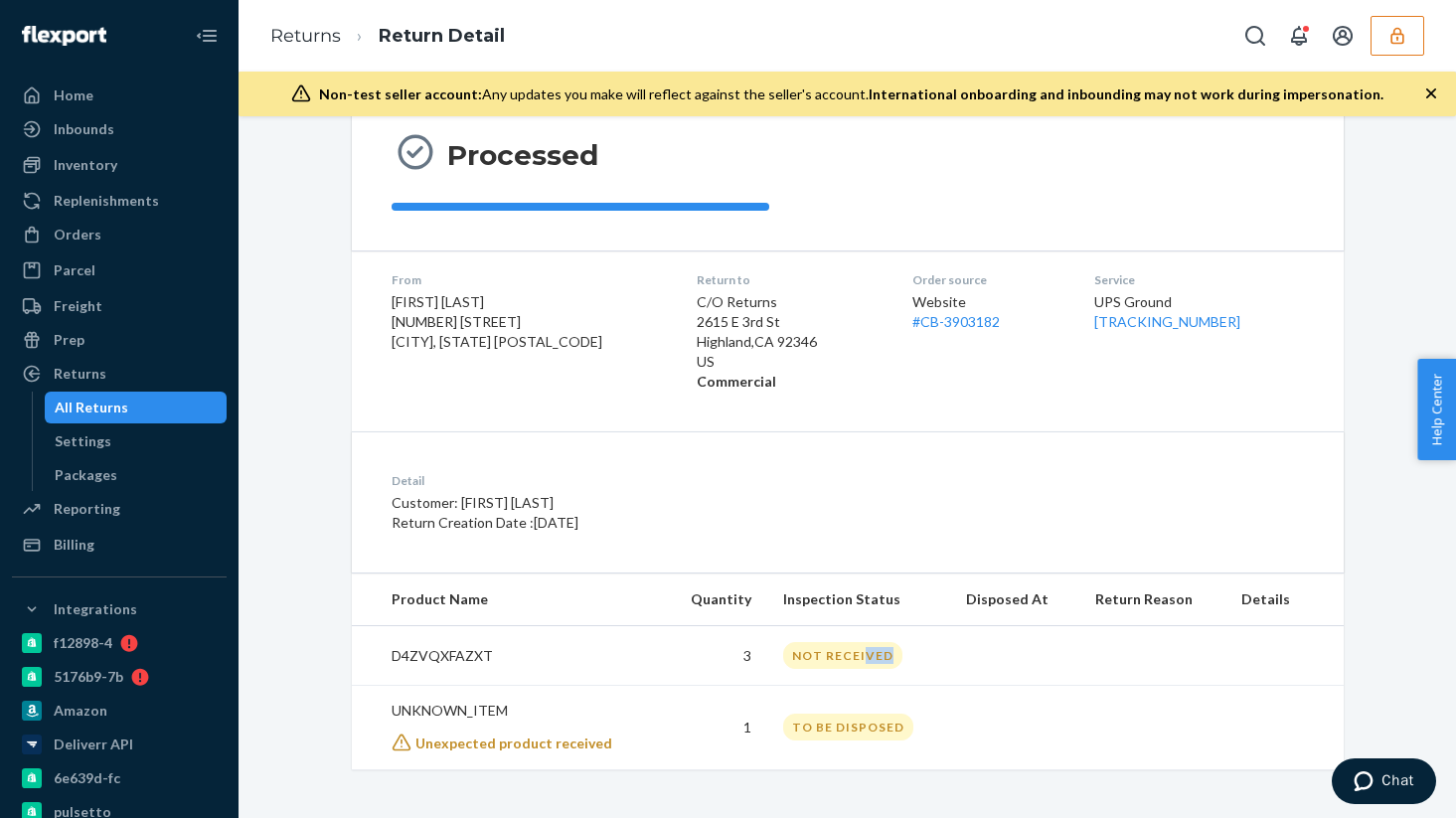 drag, startPoint x: 785, startPoint y: 664, endPoint x: 860, endPoint y: 661, distance: 75.059976 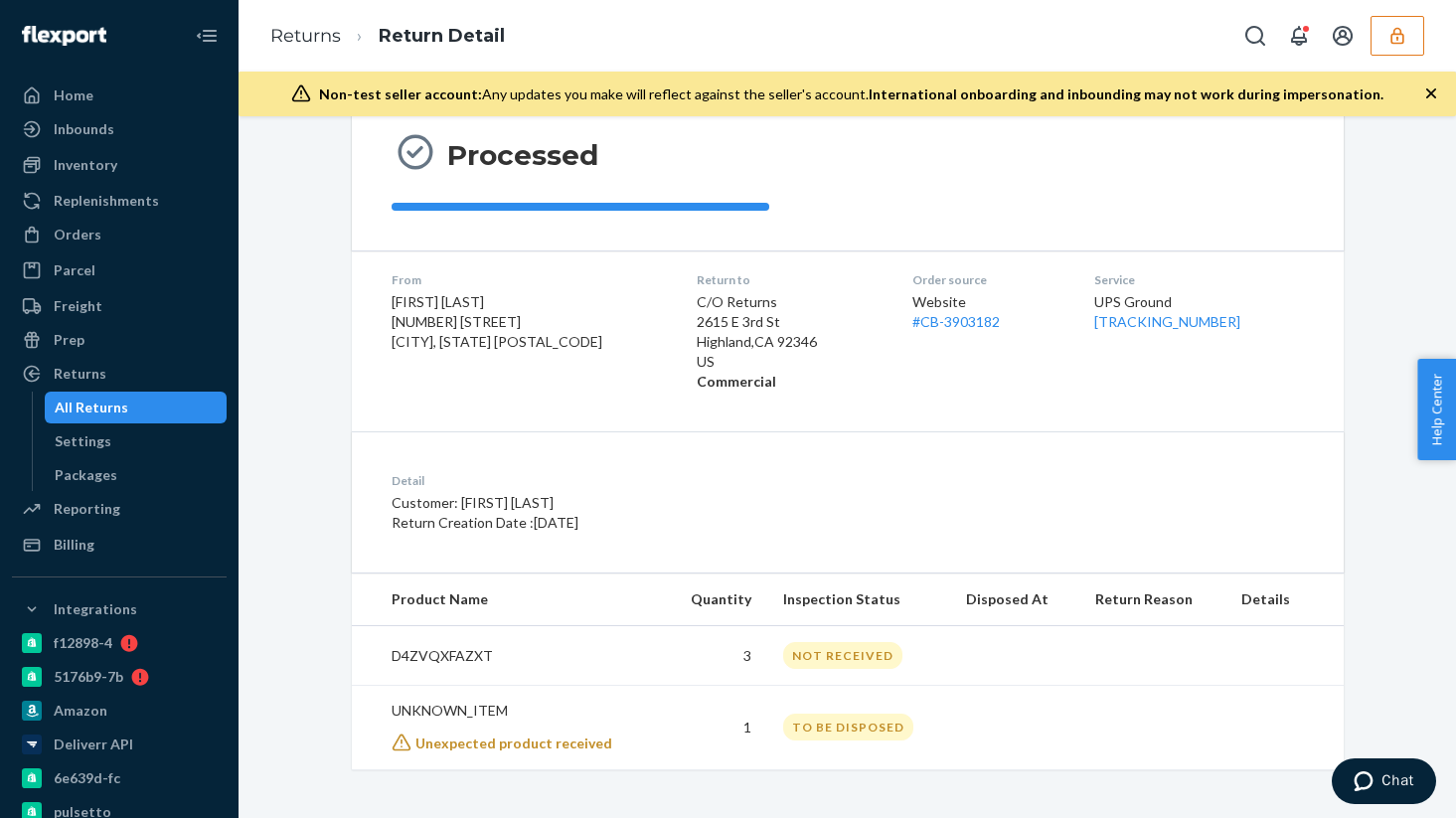 click on "NOT RECEIVED" at bounding box center [859, 656] 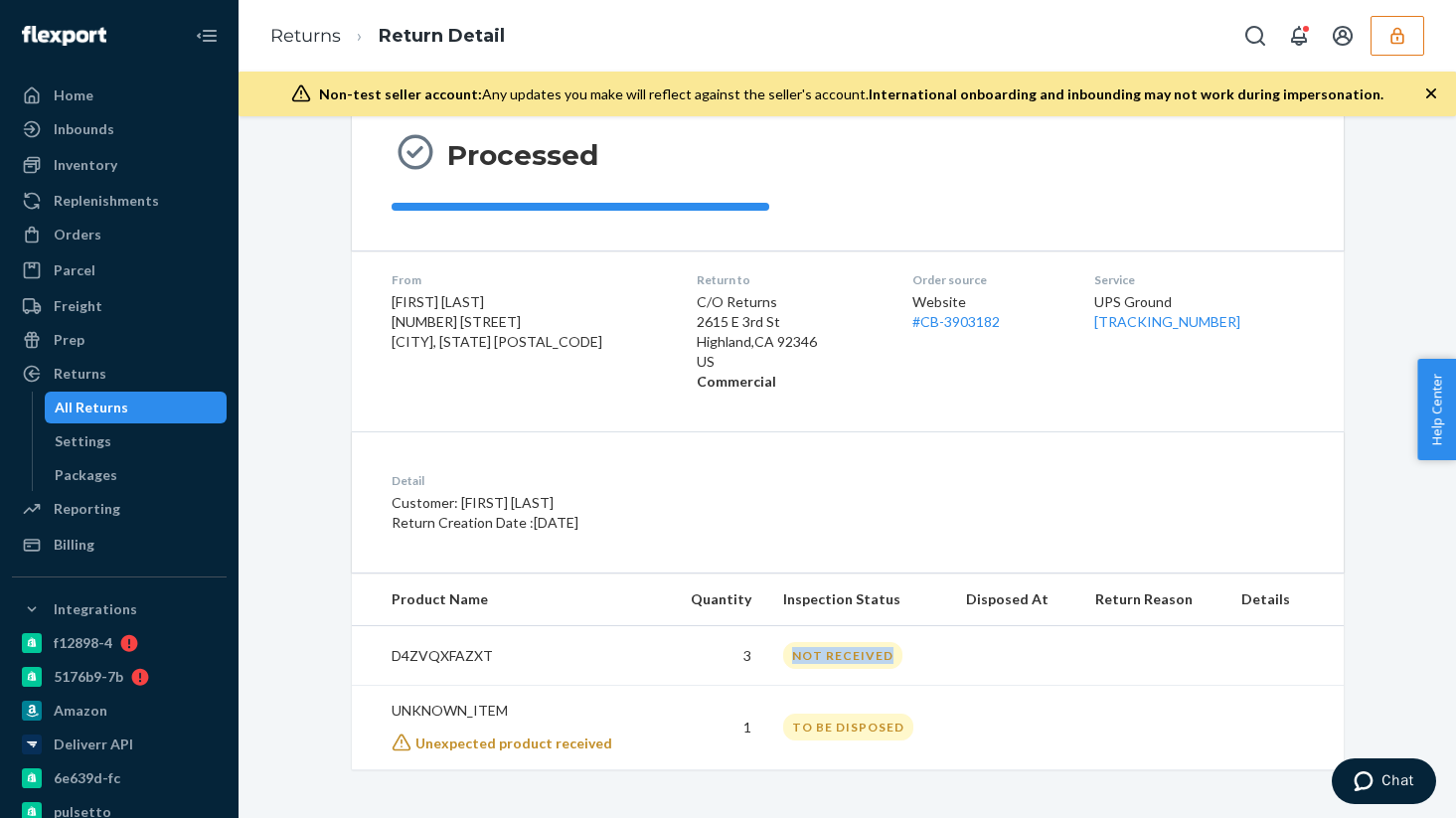 drag, startPoint x: 787, startPoint y: 656, endPoint x: 888, endPoint y: 648, distance: 101.31634 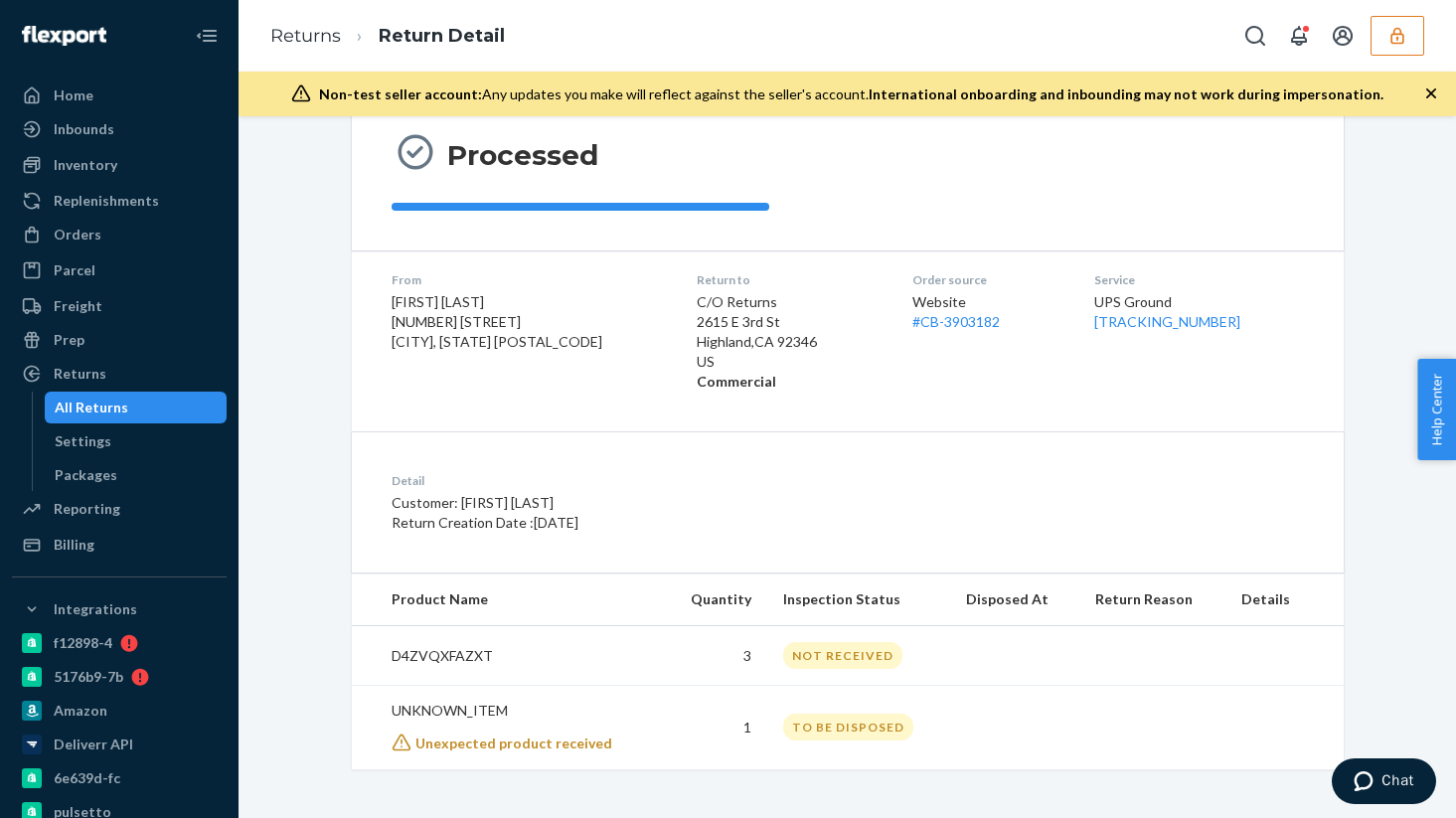 click on "NOT RECEIVED" at bounding box center (843, 655) 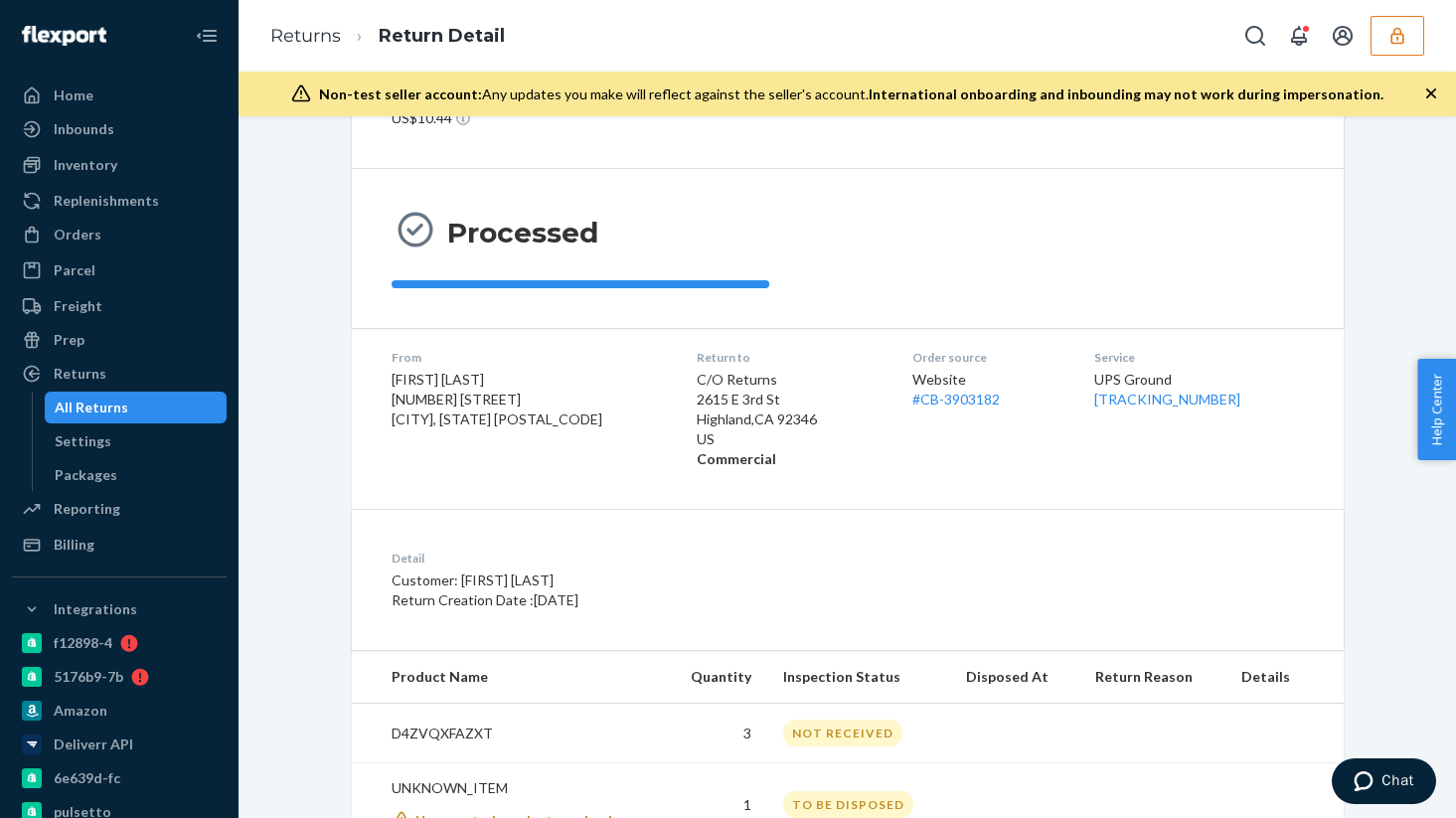 scroll, scrollTop: 197, scrollLeft: 0, axis: vertical 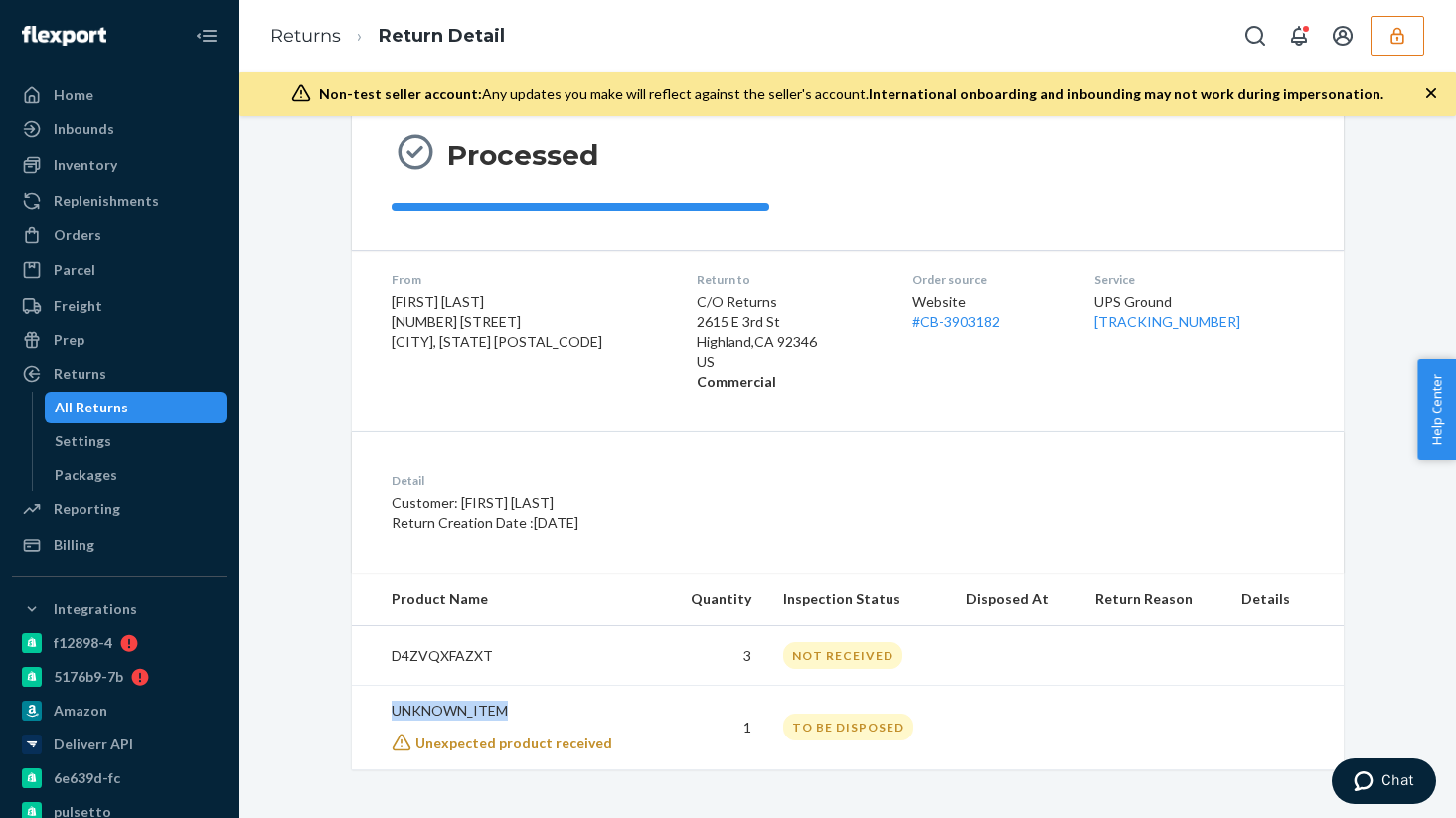 drag, startPoint x: 395, startPoint y: 704, endPoint x: 525, endPoint y: 698, distance: 130.13839 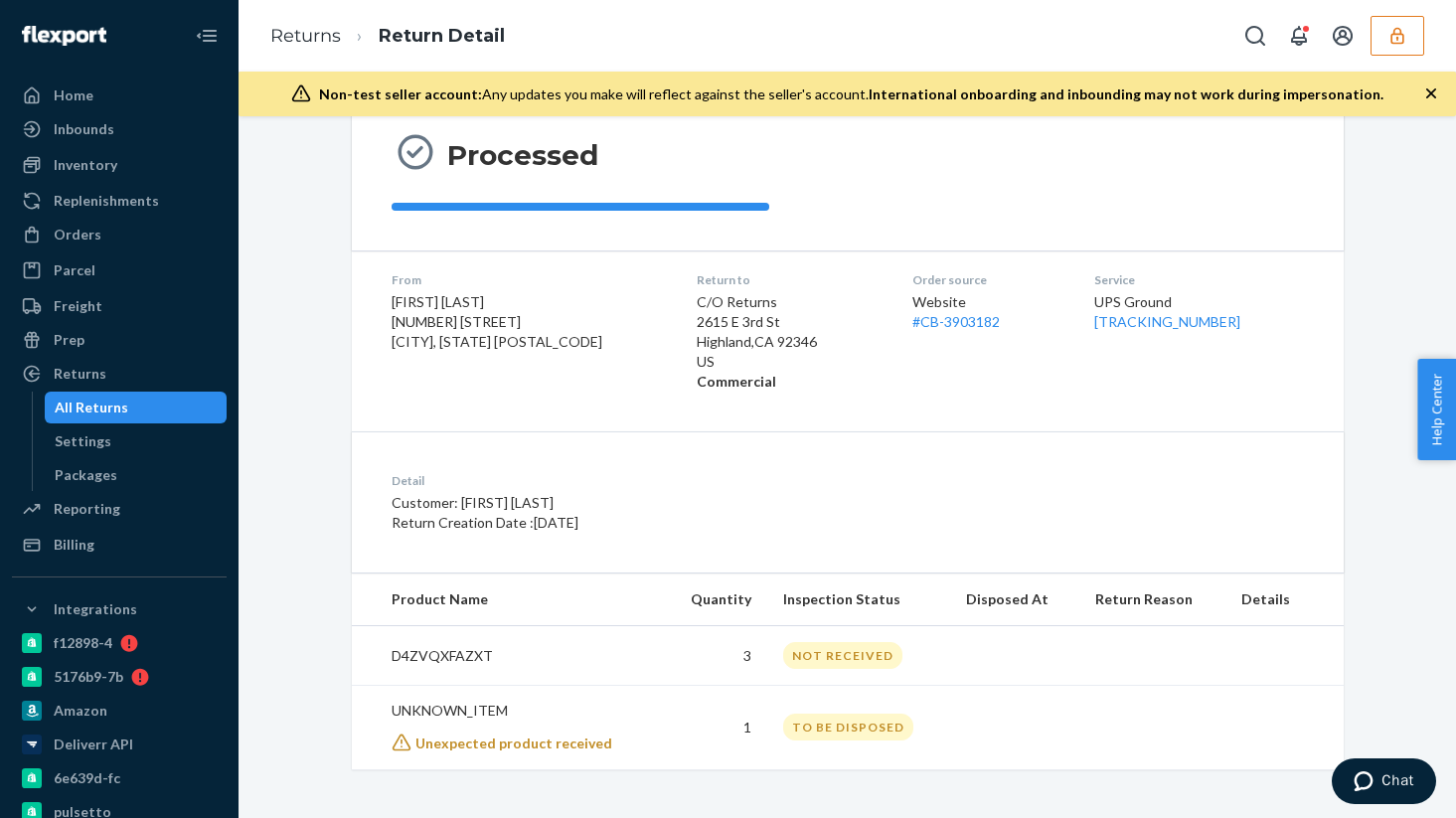 click on "D4ZVQXFAZXT" at bounding box center [520, 656] 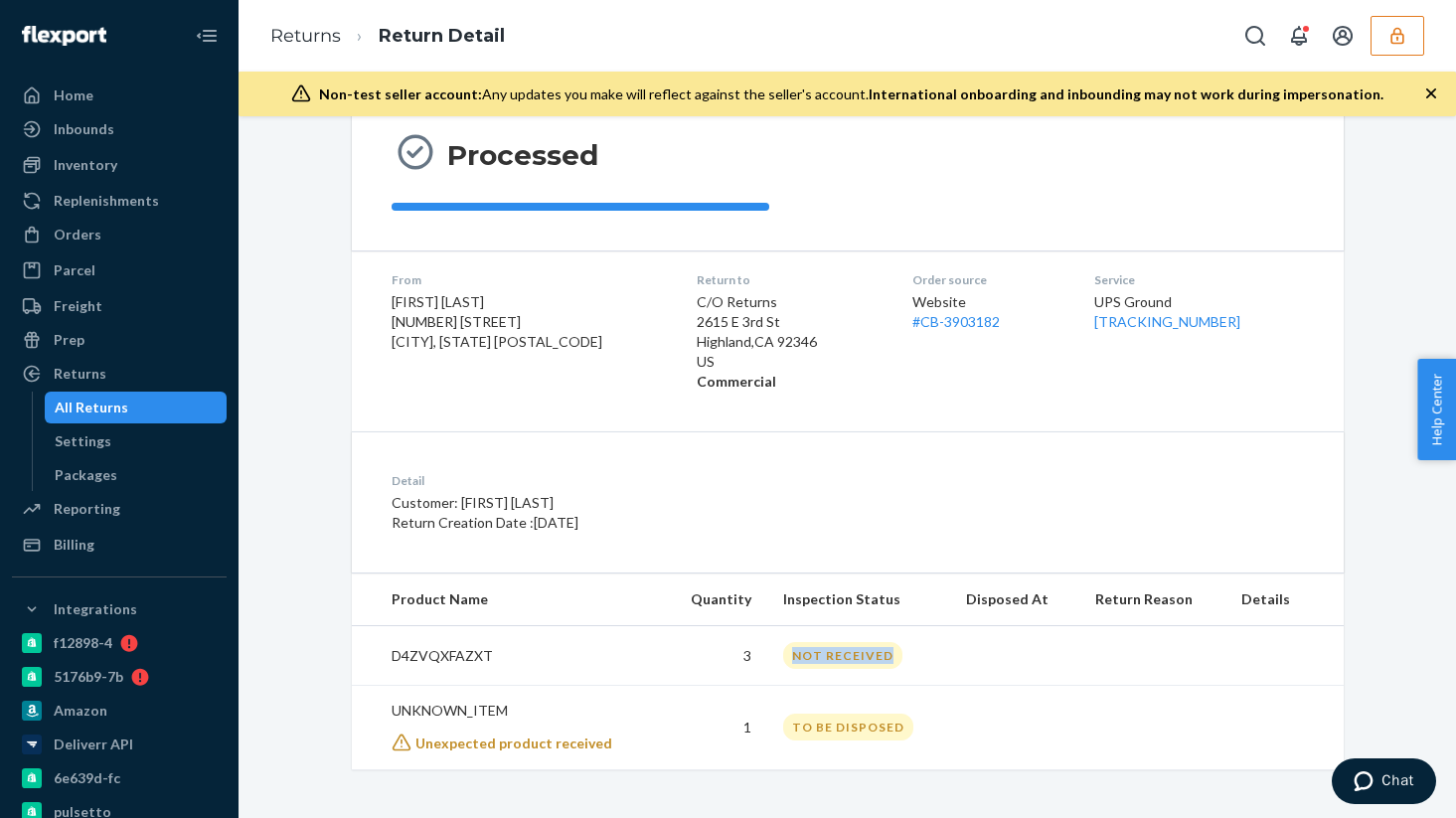 drag, startPoint x: 790, startPoint y: 655, endPoint x: 886, endPoint y: 655, distance: 96 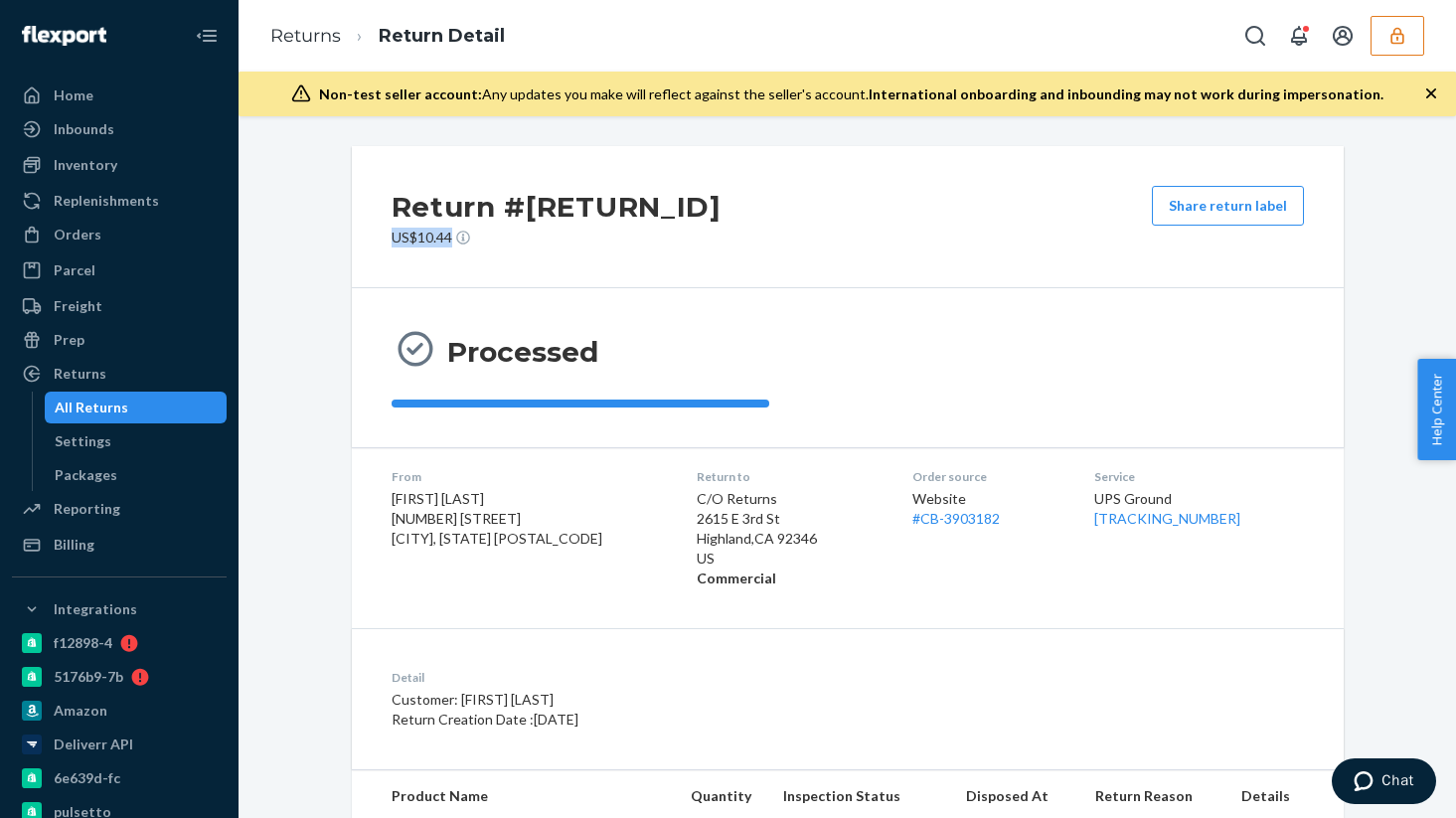 drag, startPoint x: 407, startPoint y: 236, endPoint x: 455, endPoint y: 236, distance: 48 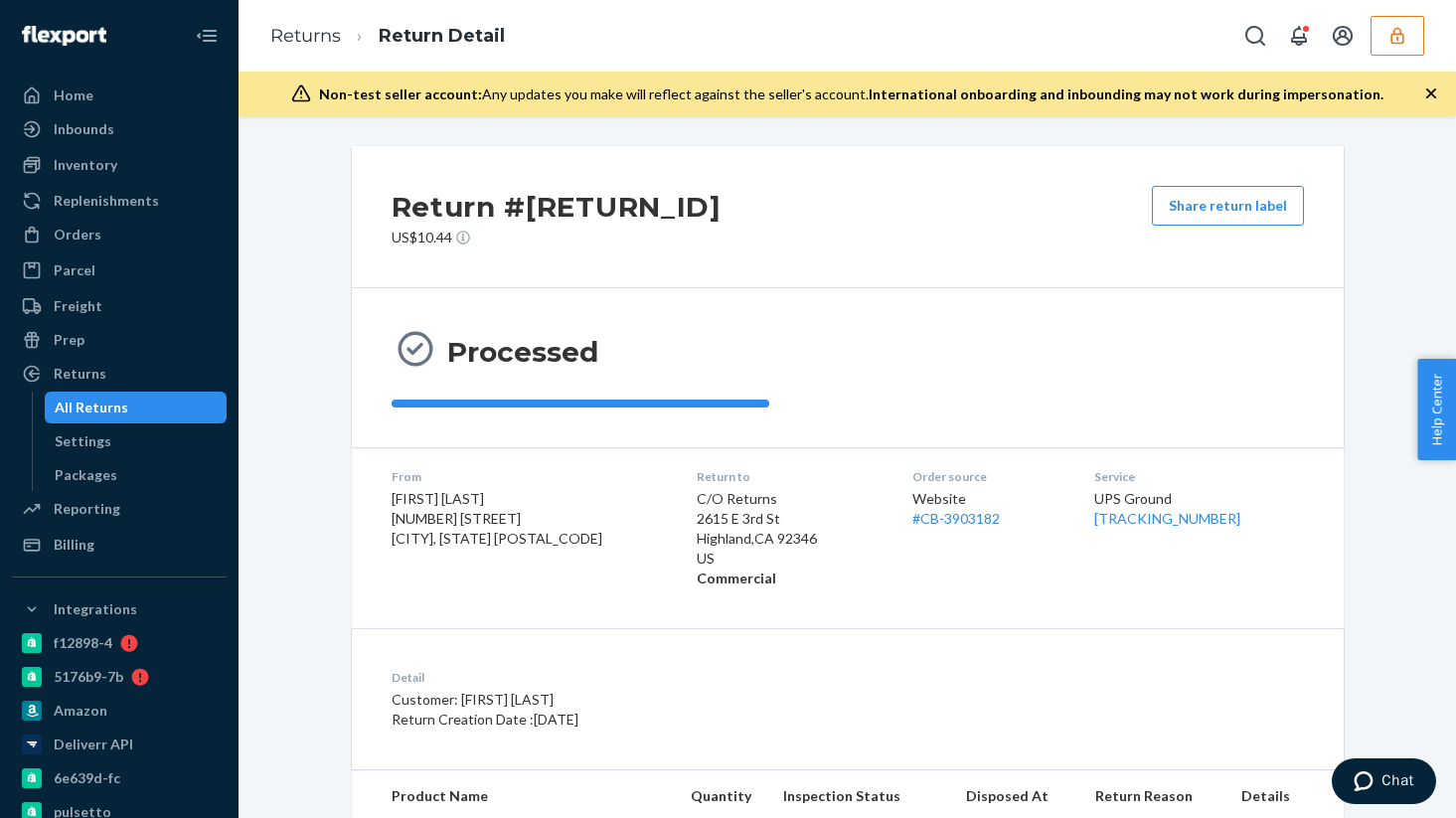 click on "Return #ea0abde6-0fe3-417b-bd00-abbd271d9c1b US$10.44 Share return label" at bounding box center (848, 217) 